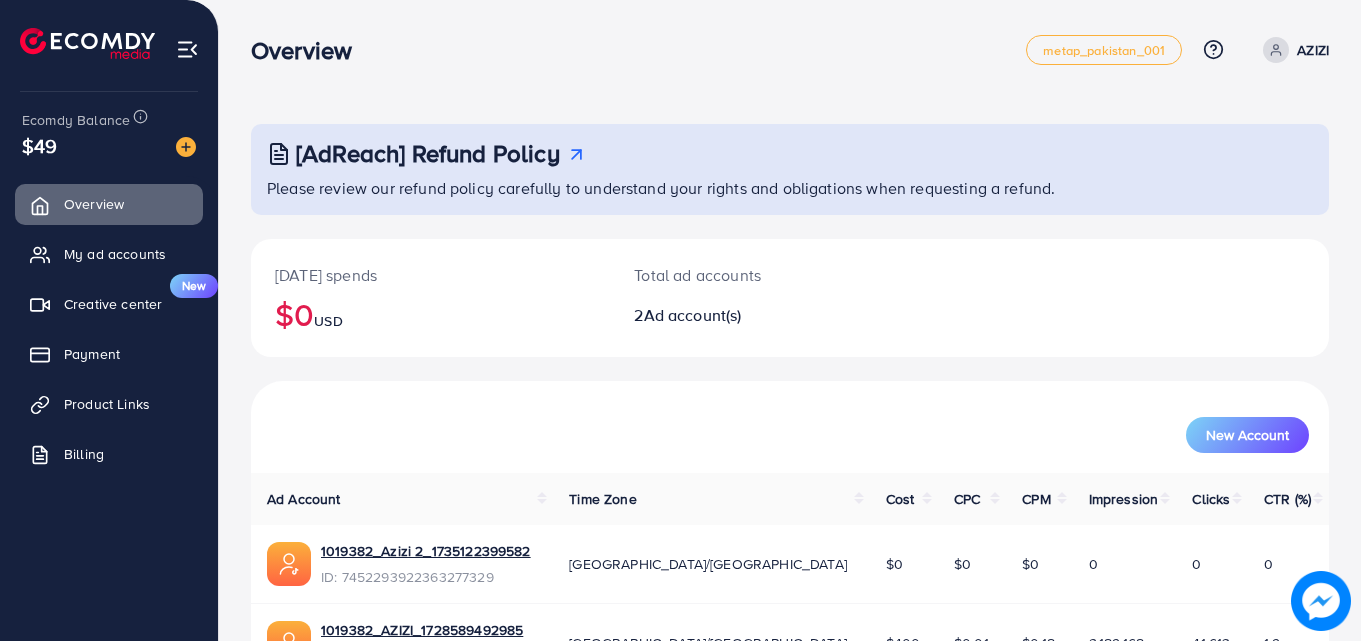 scroll, scrollTop: 0, scrollLeft: 0, axis: both 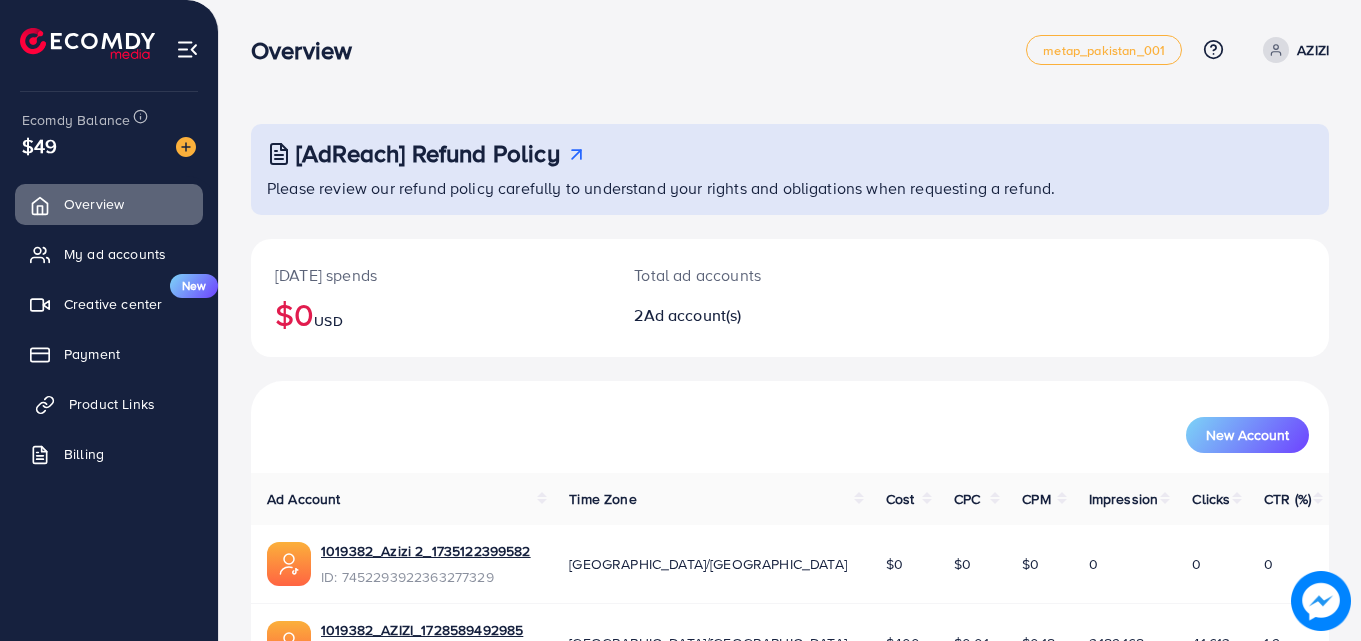 click on "Product Links" at bounding box center [112, 404] 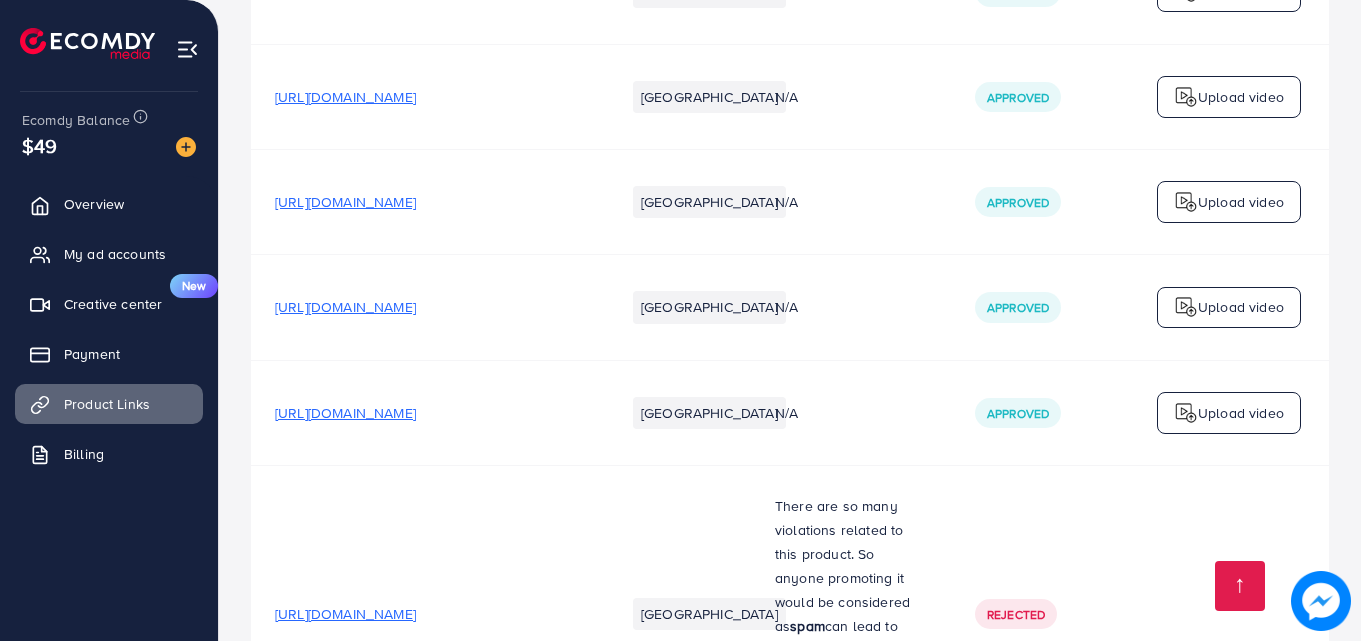 scroll, scrollTop: 9551, scrollLeft: 0, axis: vertical 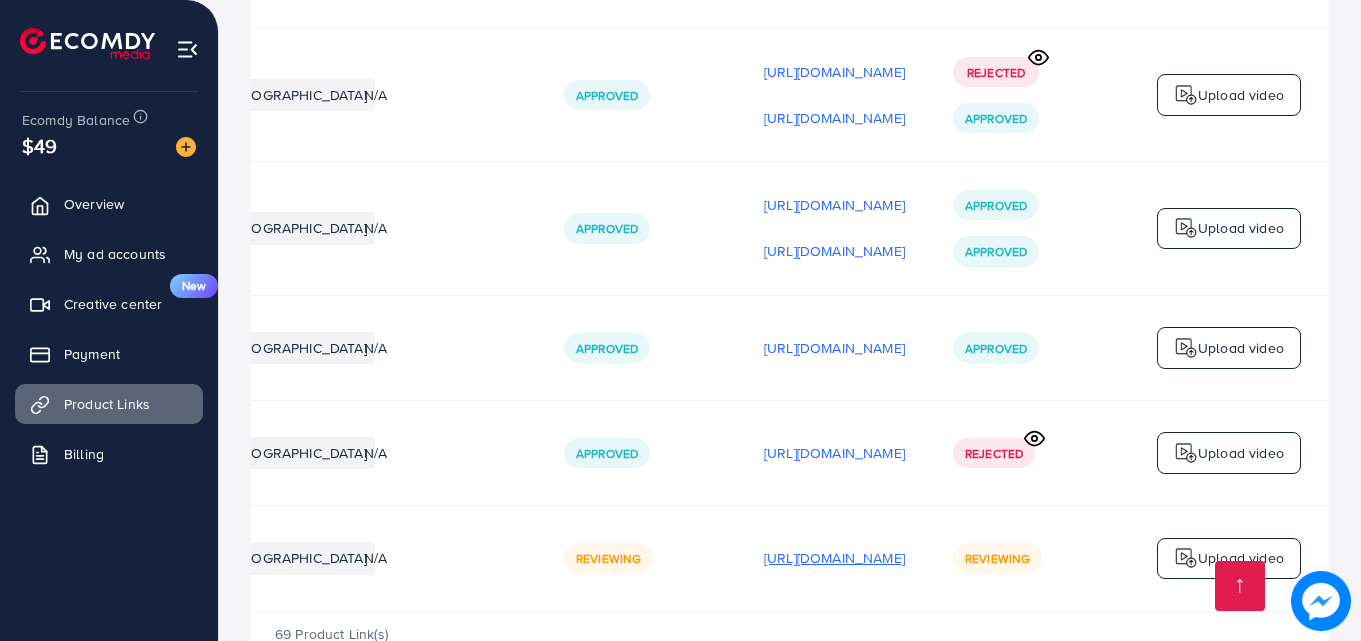 click on "[URL][DOMAIN_NAME]" at bounding box center (834, 558) 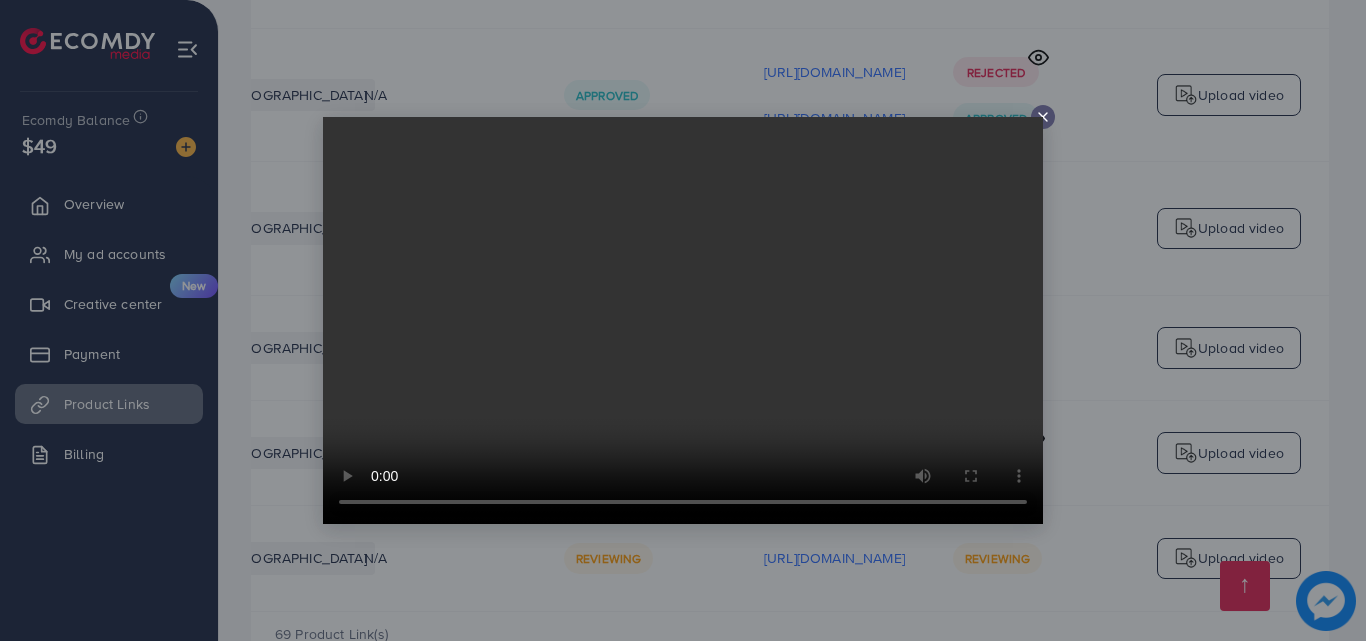 click 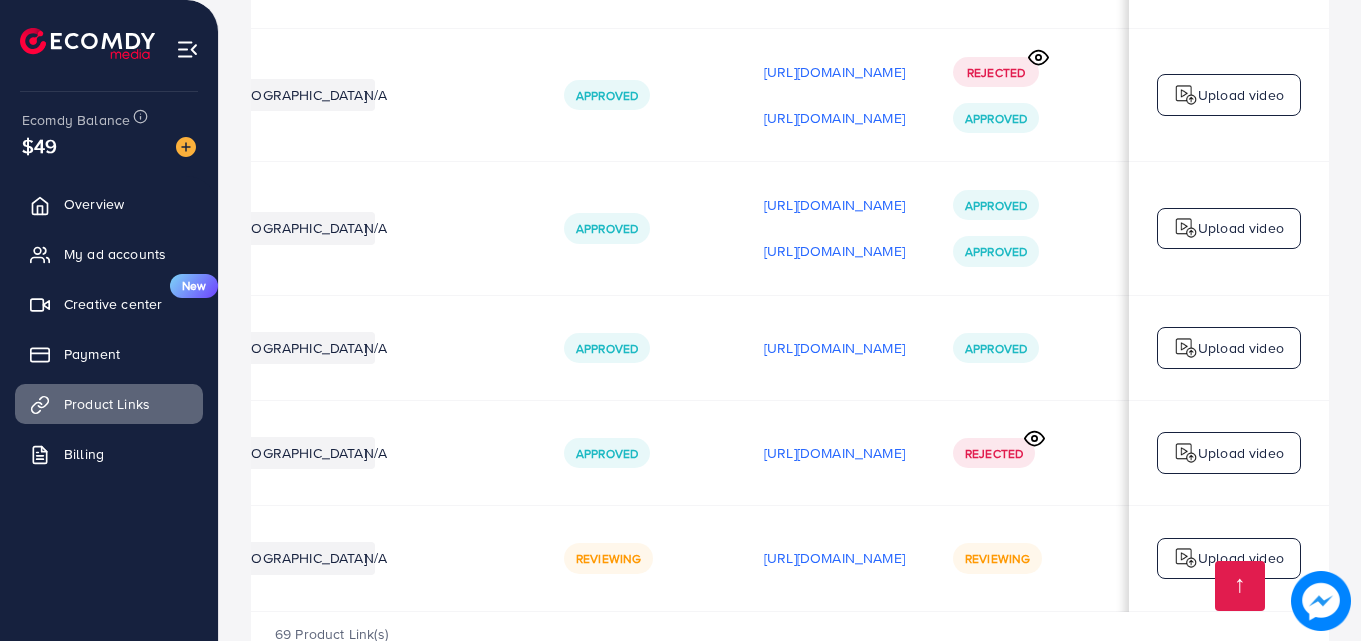 scroll, scrollTop: 0, scrollLeft: 61, axis: horizontal 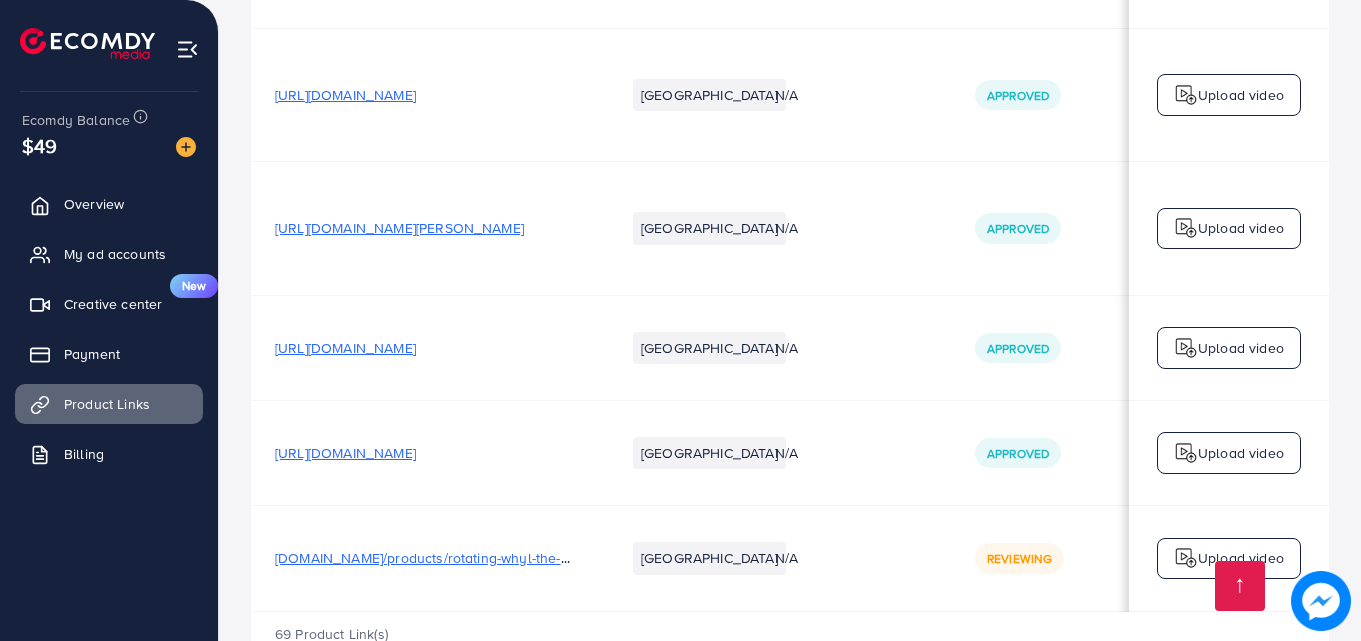 click at bounding box center [1321, 601] 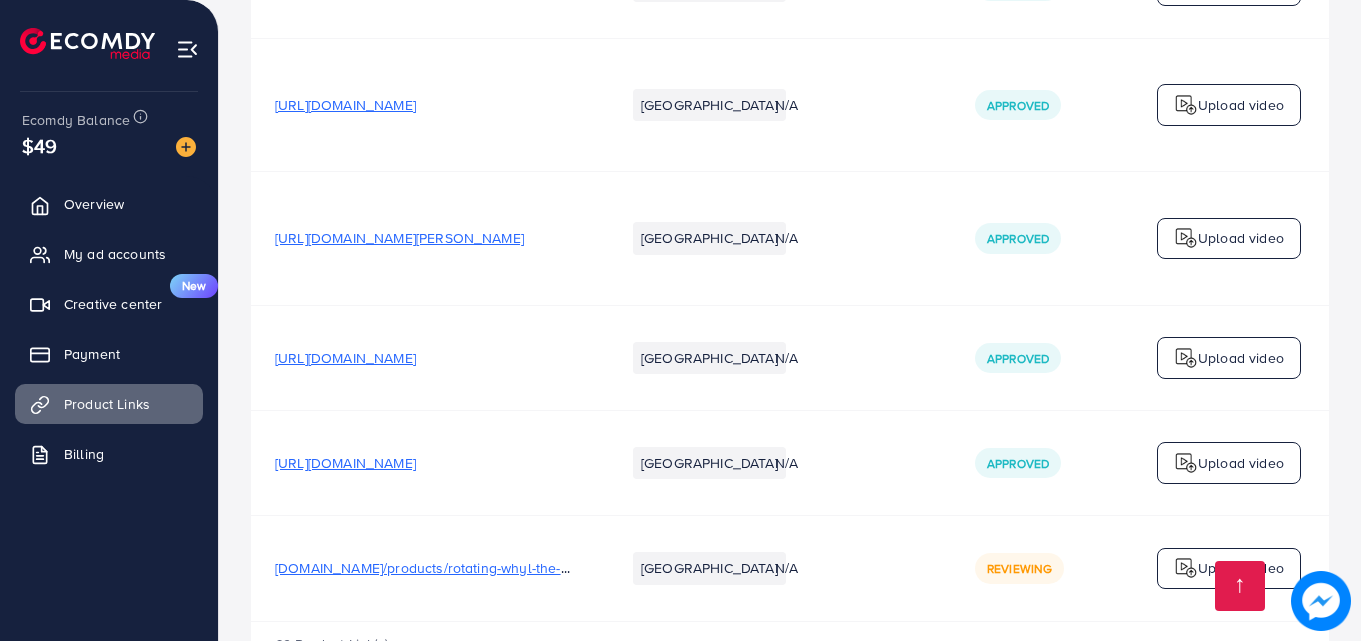 scroll, scrollTop: 9551, scrollLeft: 0, axis: vertical 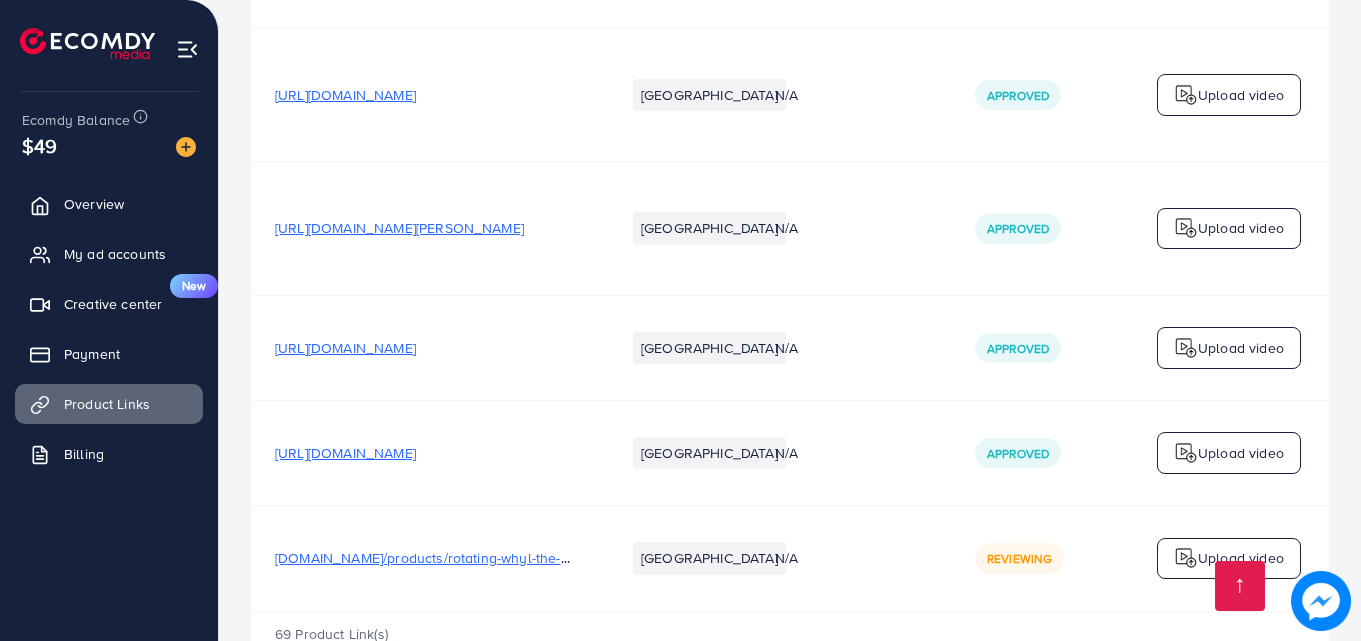 click on "N/A" at bounding box center (851, 558) 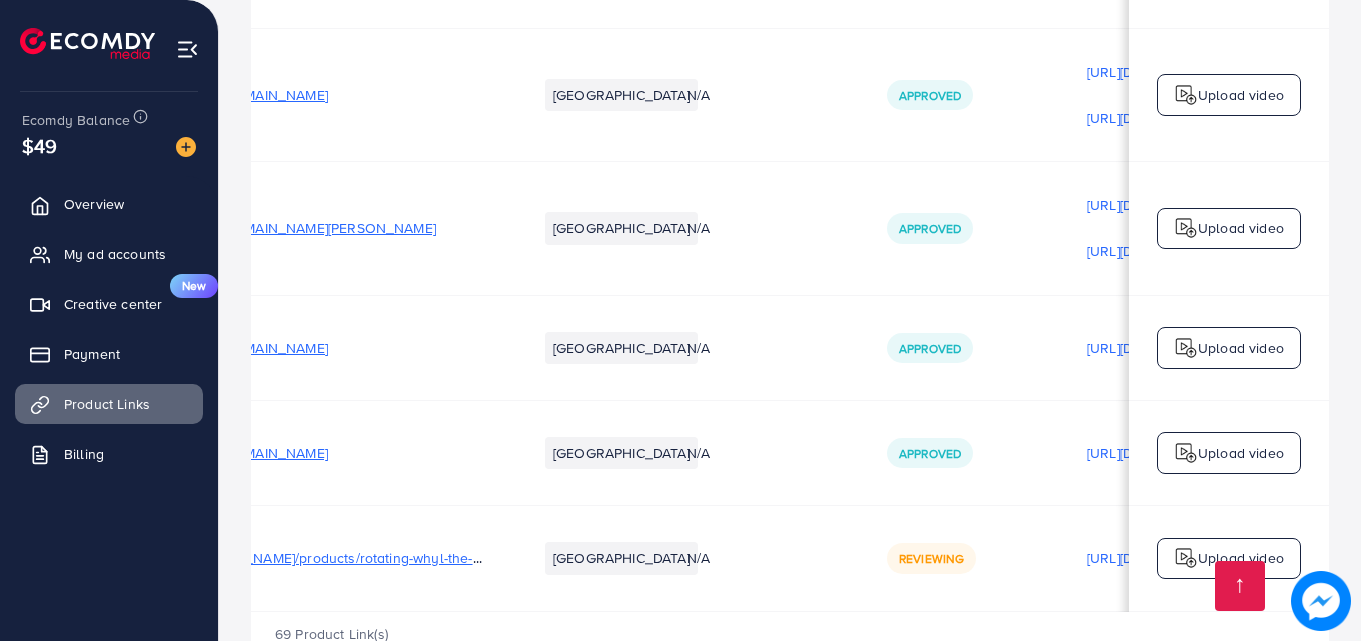 scroll, scrollTop: 0, scrollLeft: 14, axis: horizontal 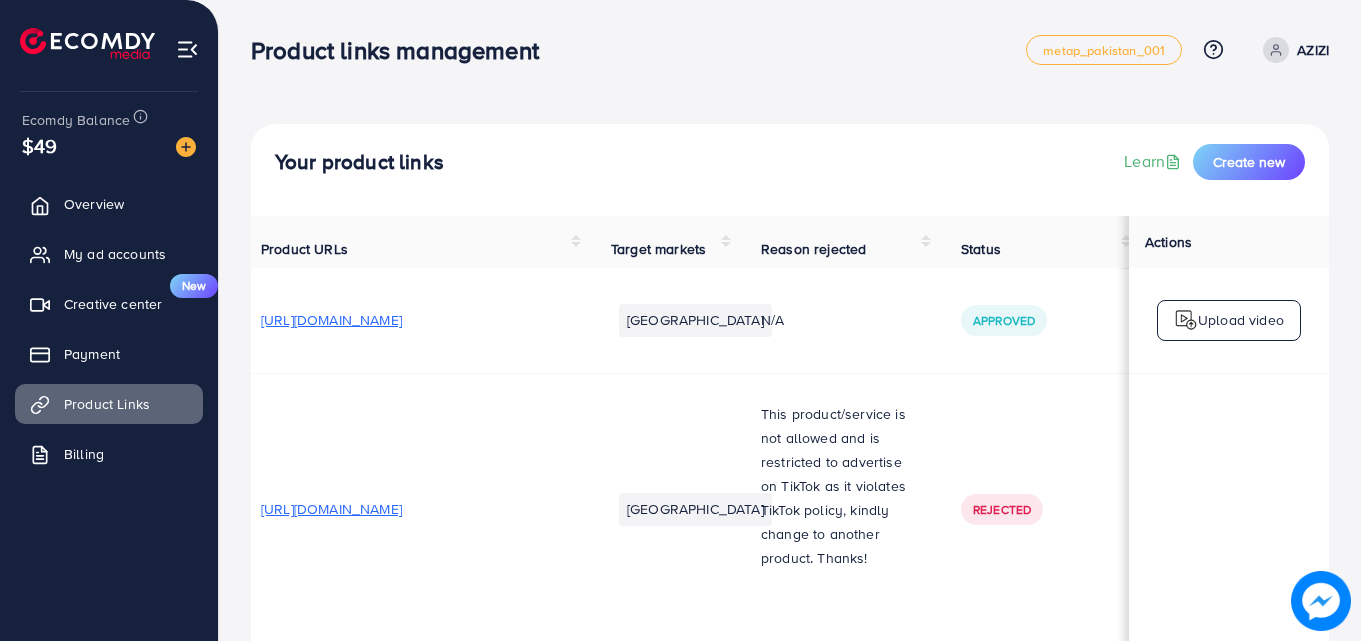 click on "AZIZI" at bounding box center (1313, 50) 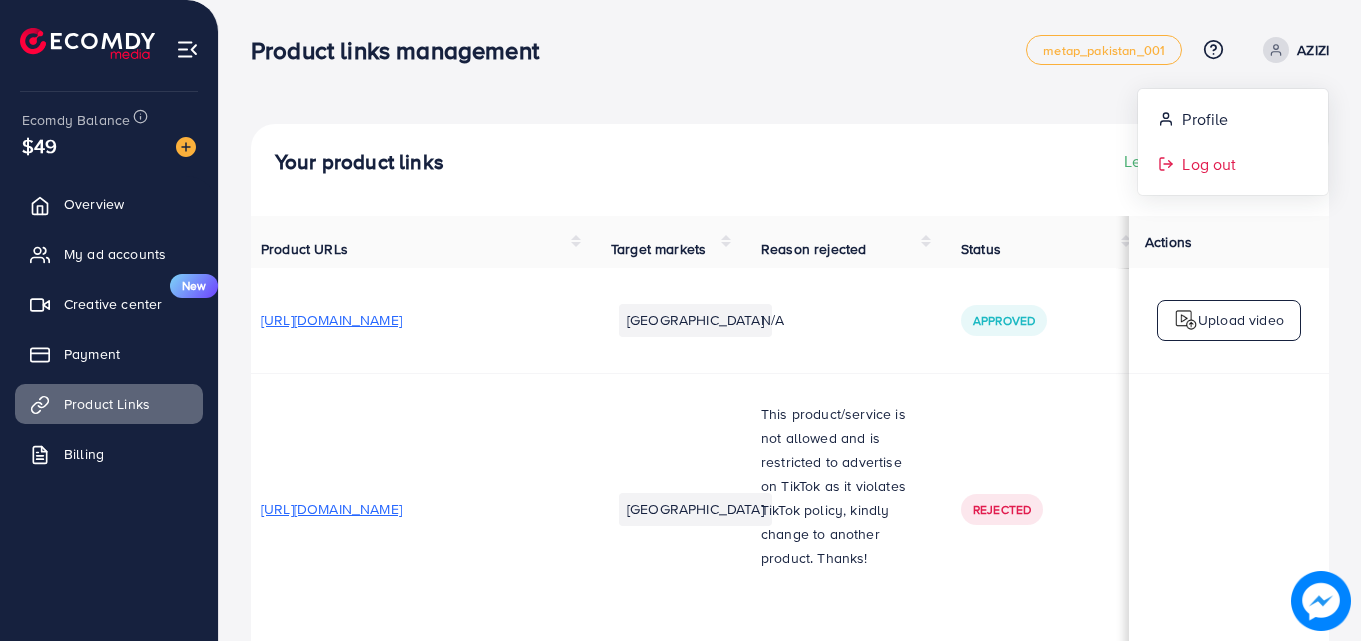 click on "Log out" at bounding box center [1233, 164] 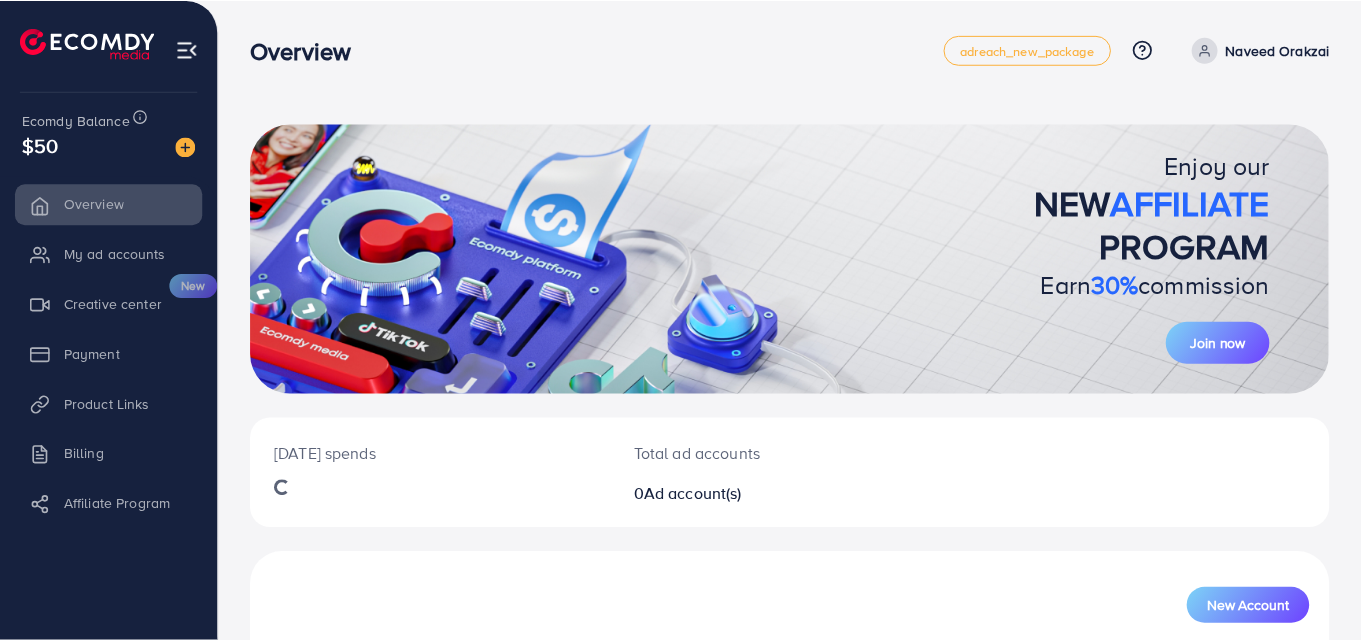 scroll, scrollTop: 0, scrollLeft: 0, axis: both 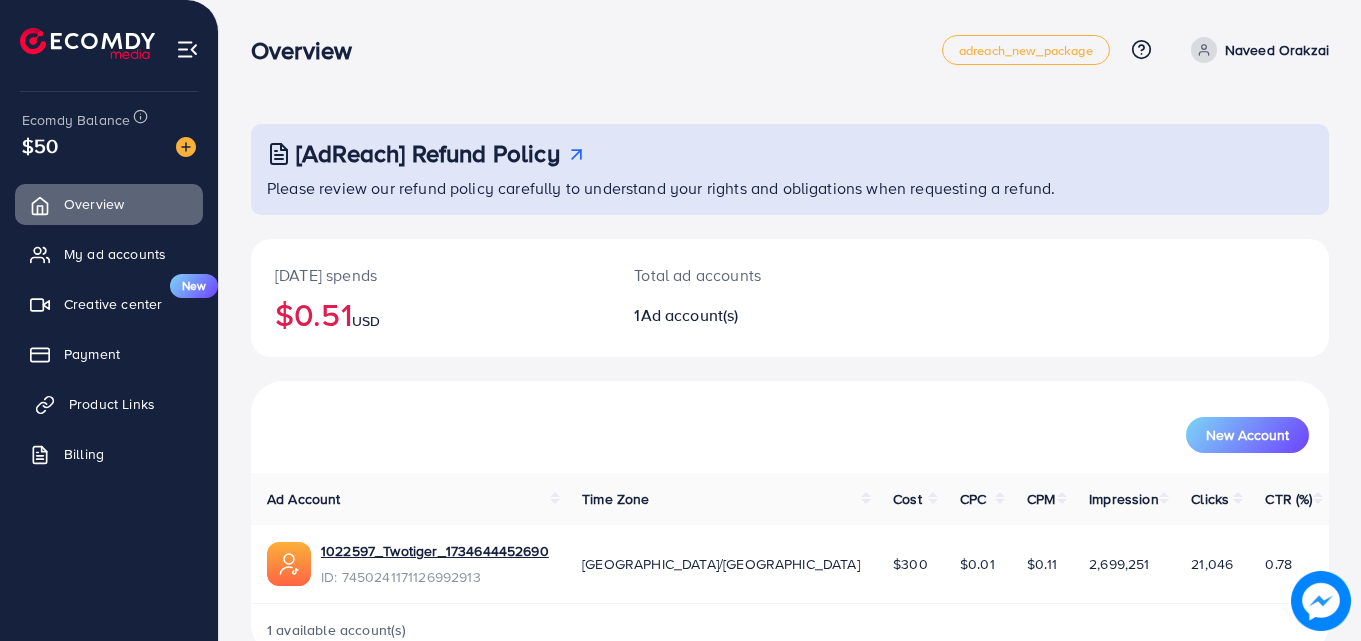 click on "Product Links" at bounding box center (109, 404) 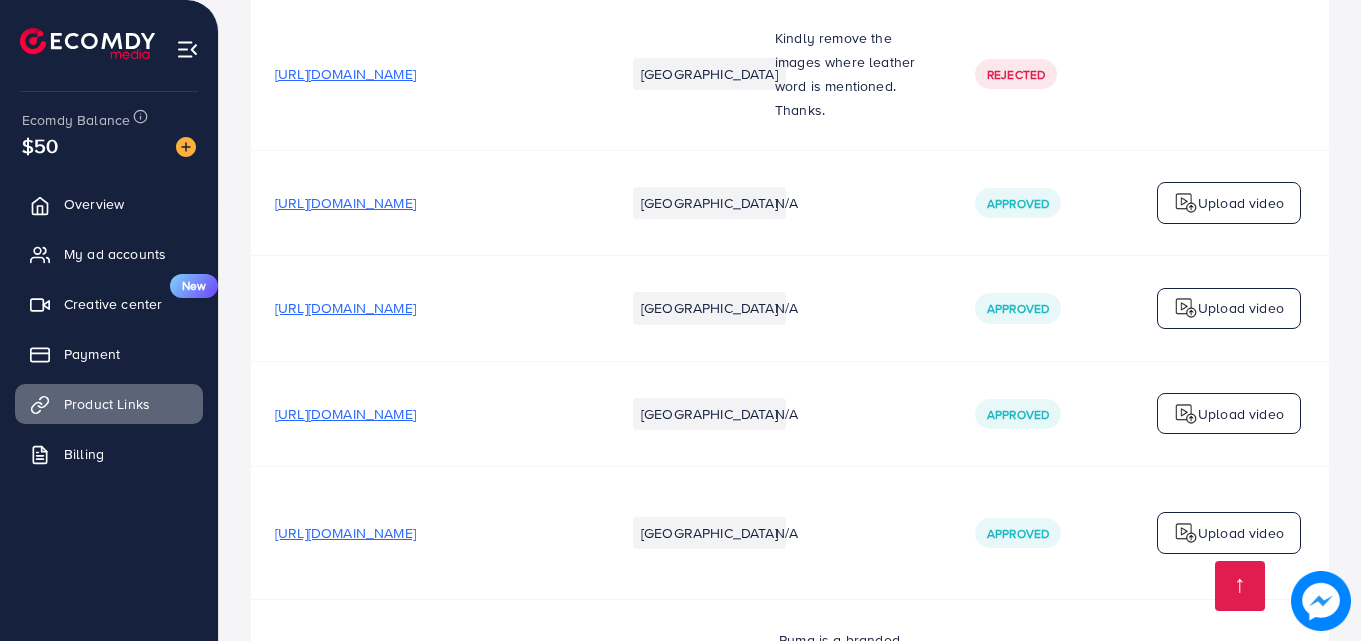 scroll, scrollTop: 9014, scrollLeft: 0, axis: vertical 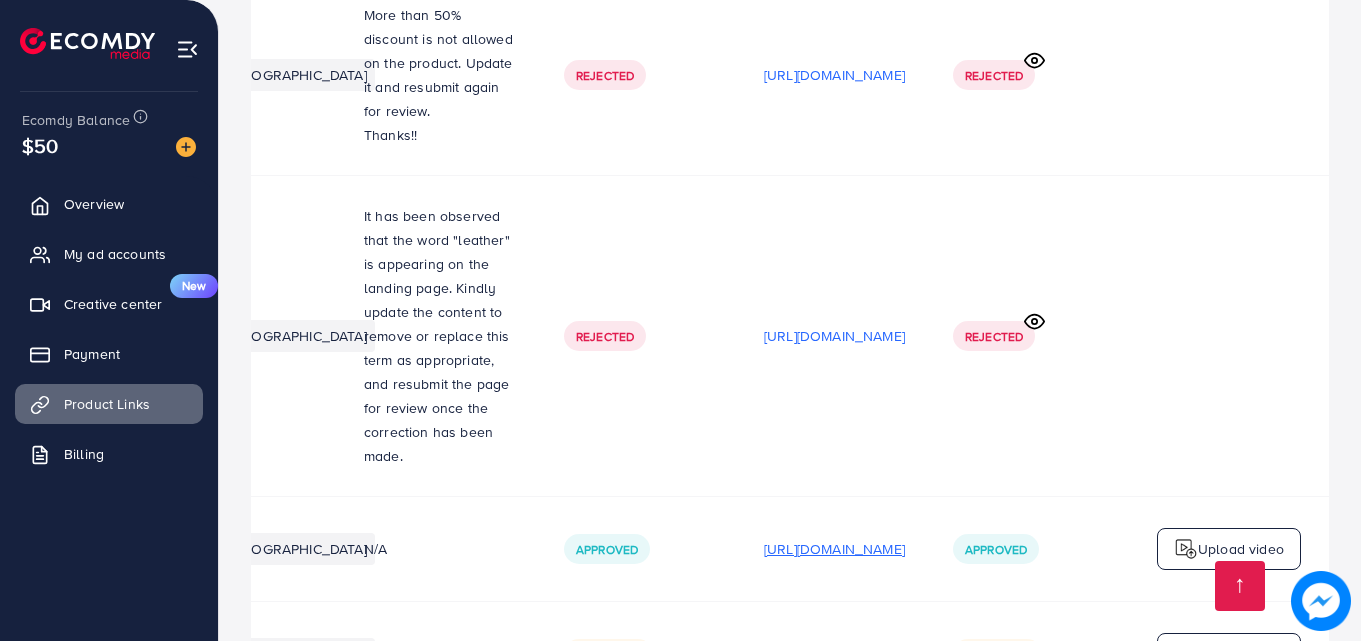 click on "https://files.ecomdy.com/videos/a17ed92e-a616-416b-89b2-b2320e6548b0-1751393245169.mp4" at bounding box center (834, 549) 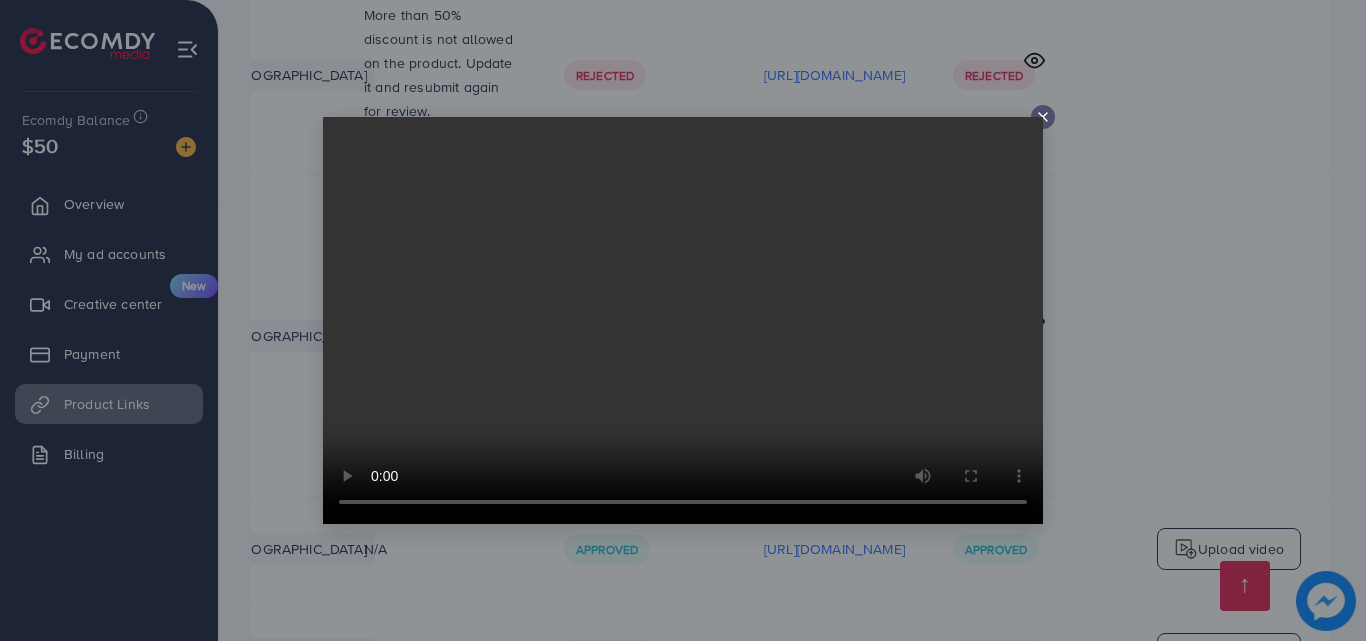 click at bounding box center [683, 320] 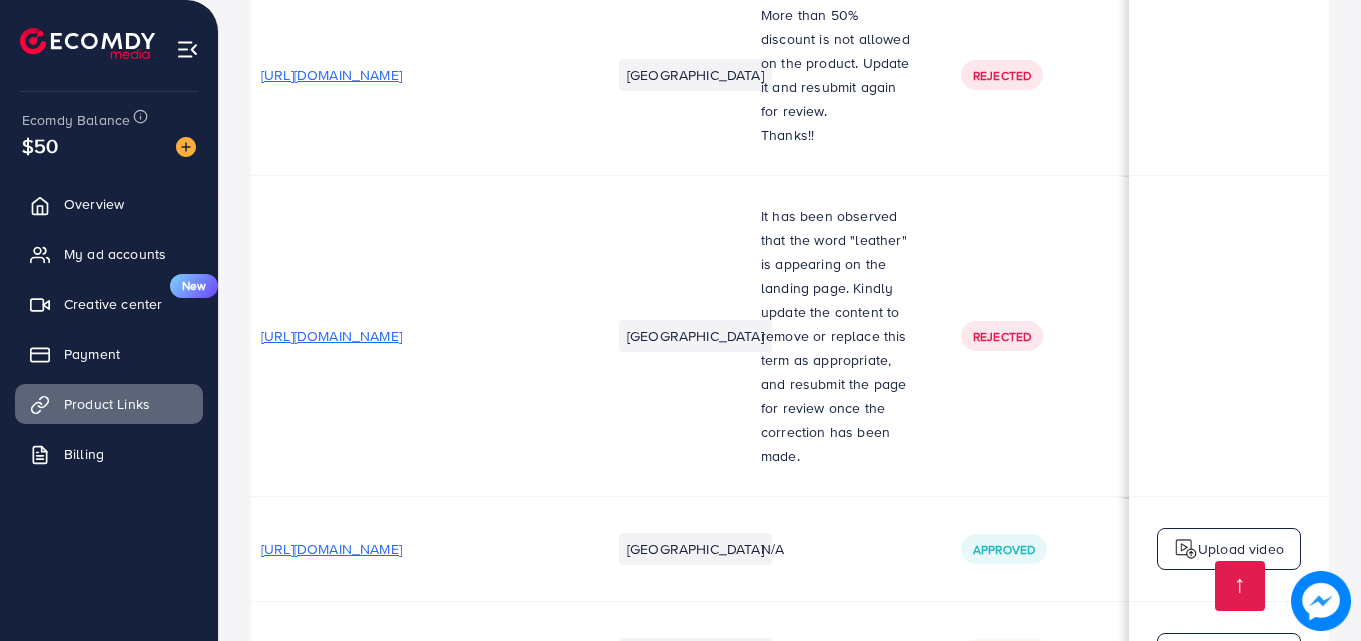 scroll, scrollTop: 0, scrollLeft: 0, axis: both 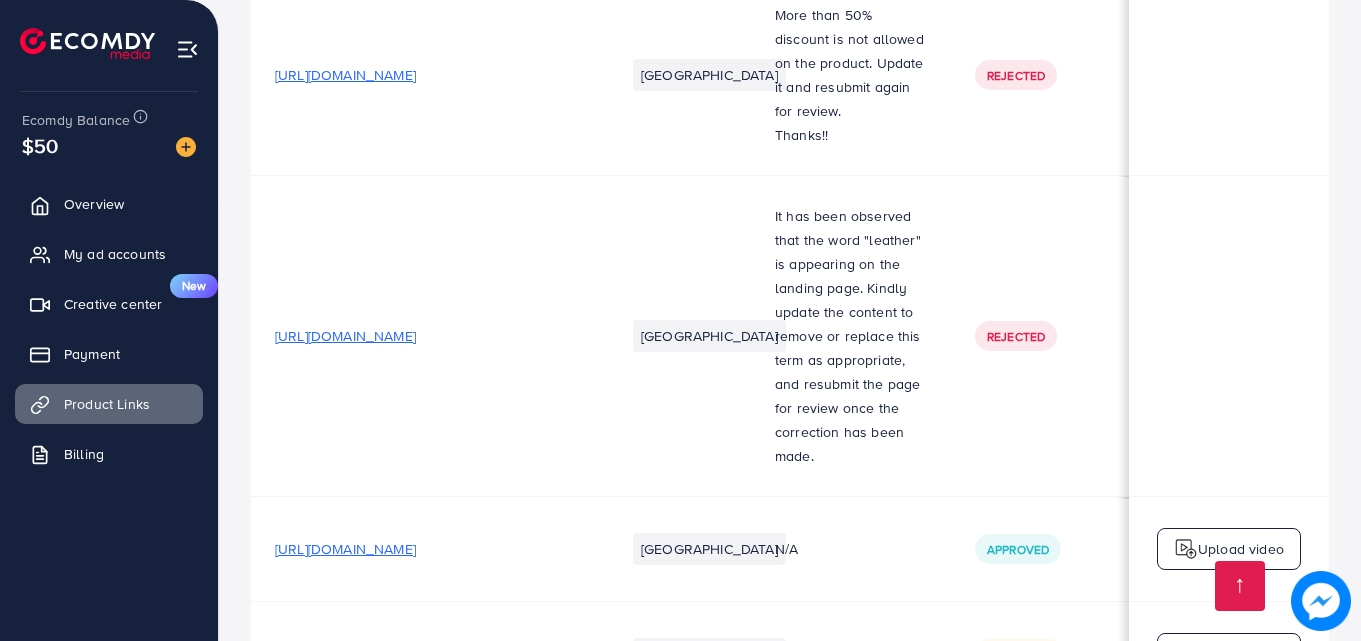 click on "https://www.thetwotiger.store/products/pu-small-wallets-buy-1-get-1-free?_pos=1&_psq=smal&_ss=e&_v=1.0" at bounding box center (345, 549) 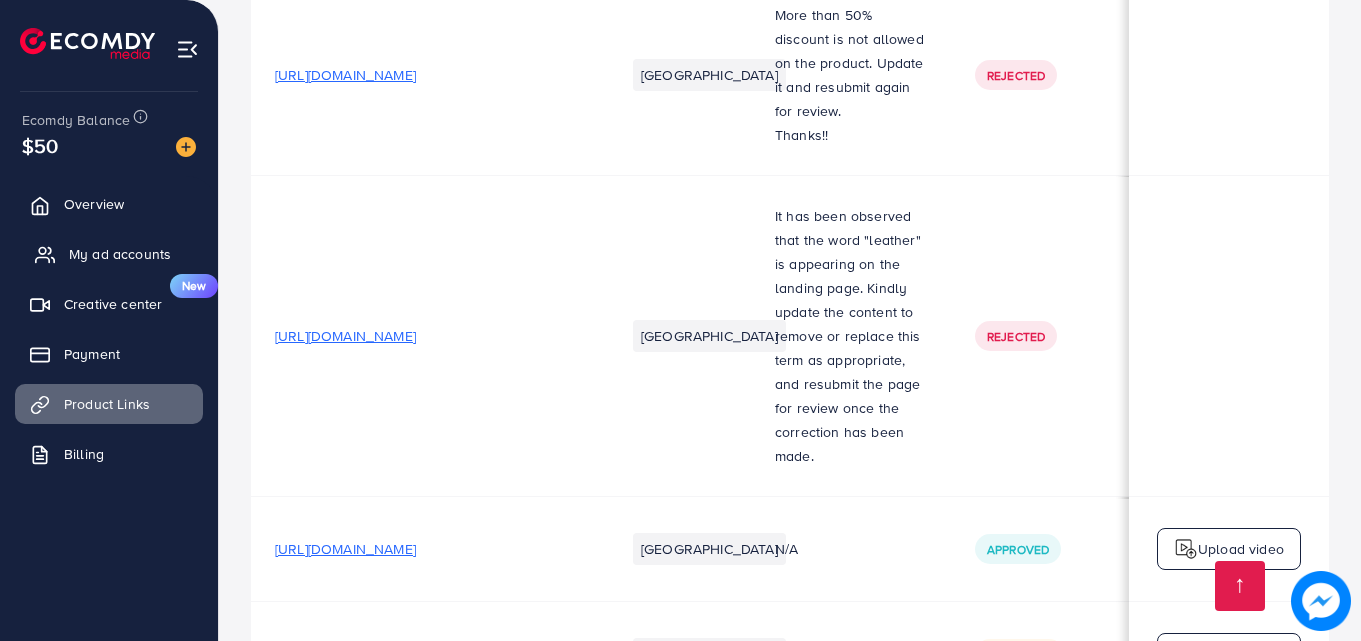 click on "My ad accounts" at bounding box center (120, 254) 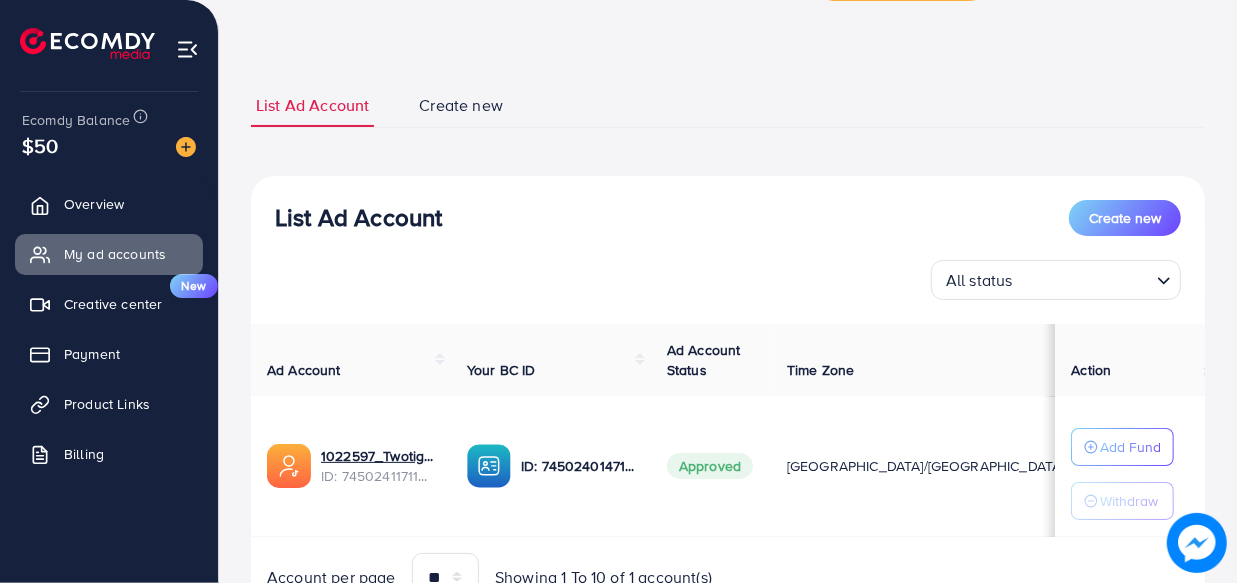 scroll, scrollTop: 161, scrollLeft: 0, axis: vertical 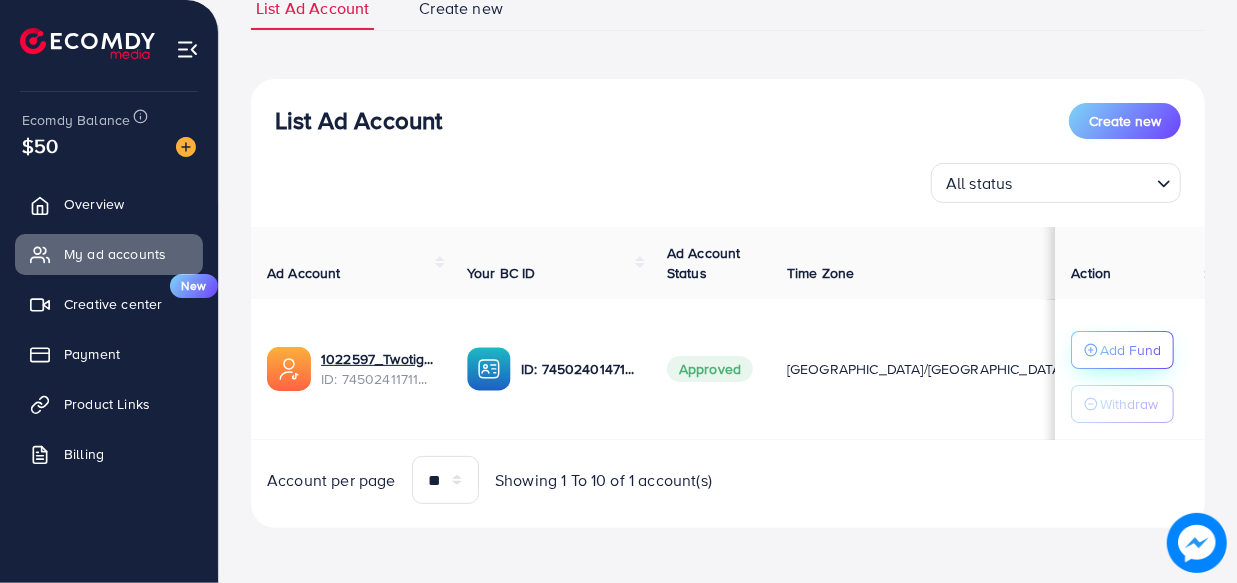 click on "Add Fund" at bounding box center [1130, 350] 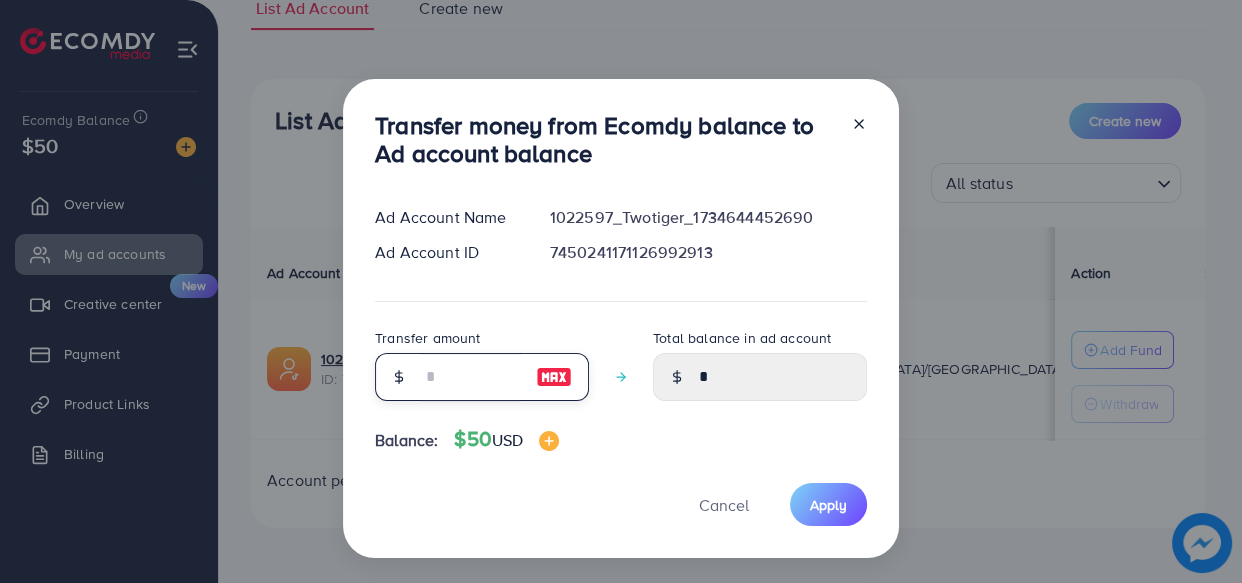 click at bounding box center [471, 377] 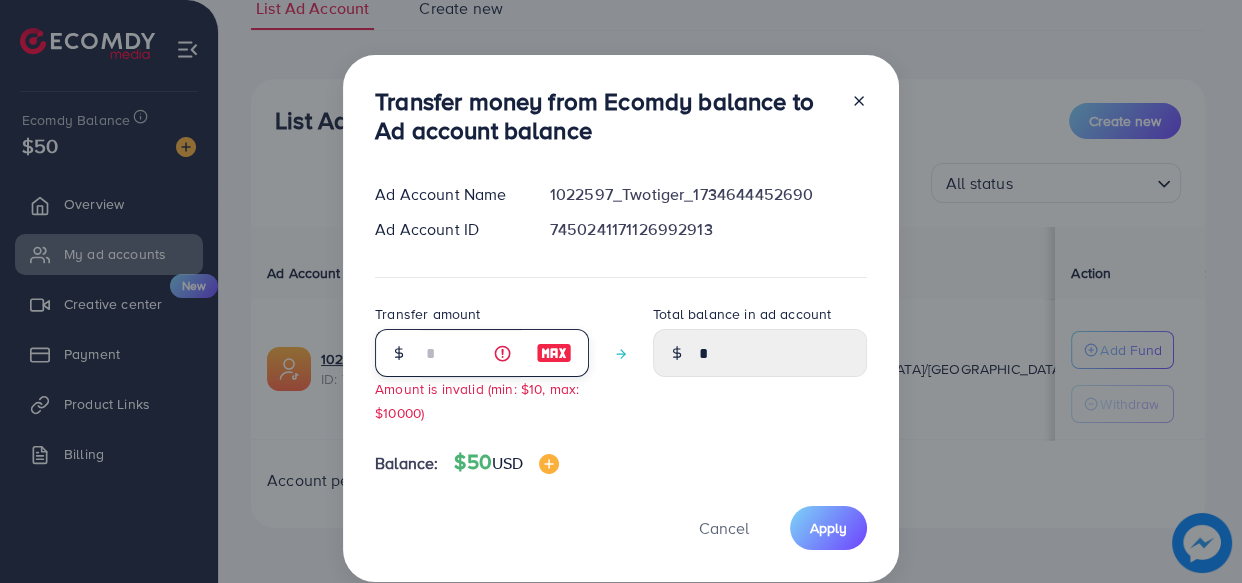 type on "****" 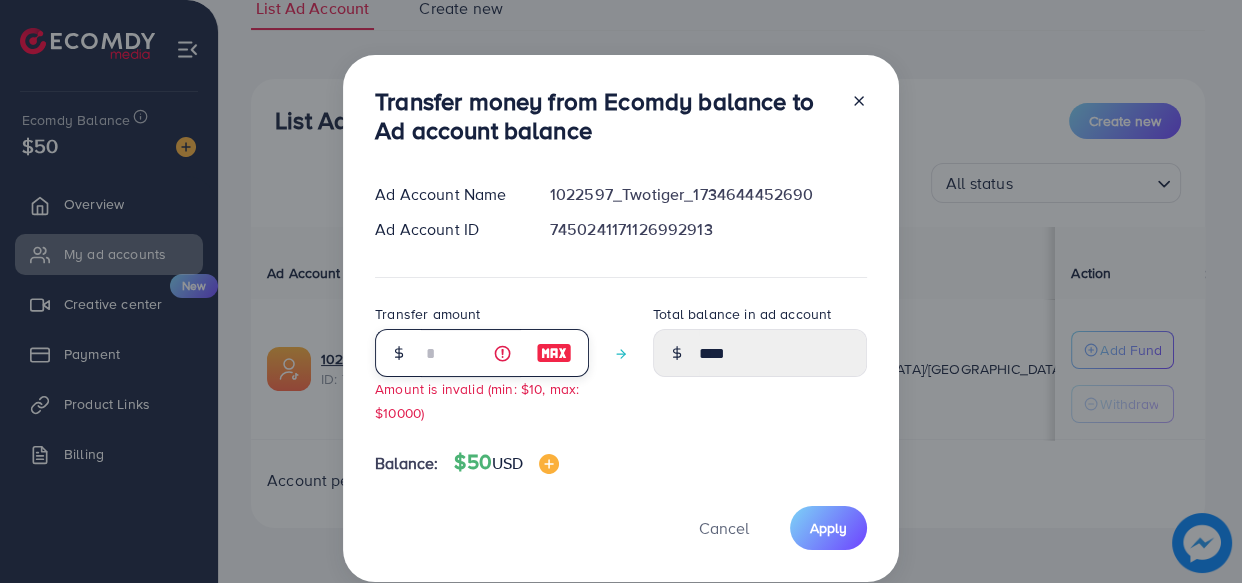 type on "**" 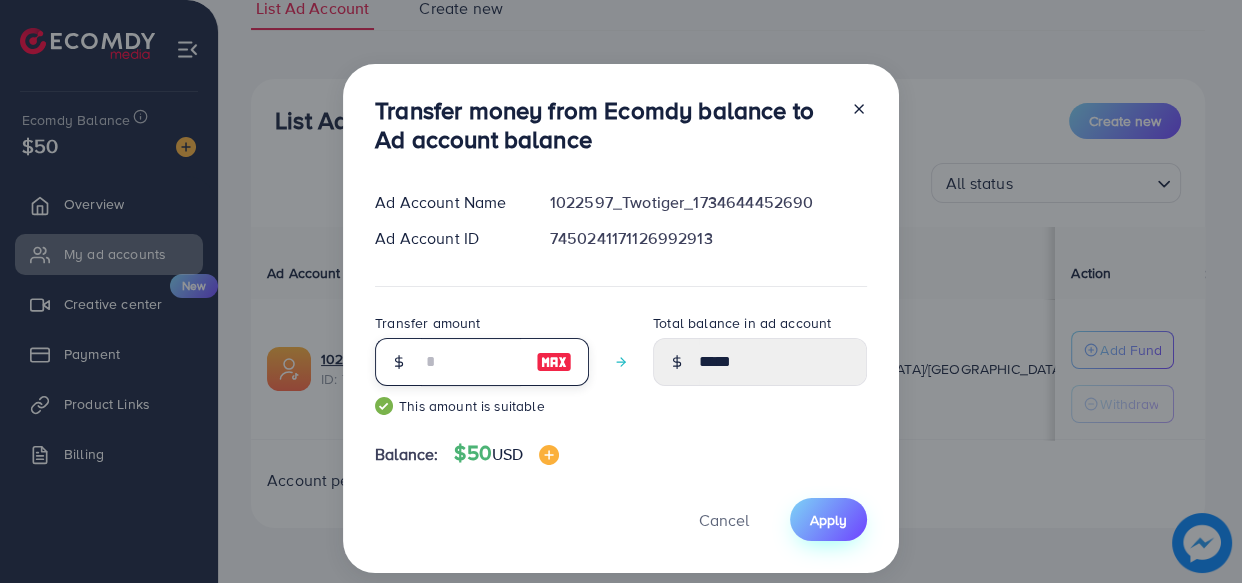 type on "**" 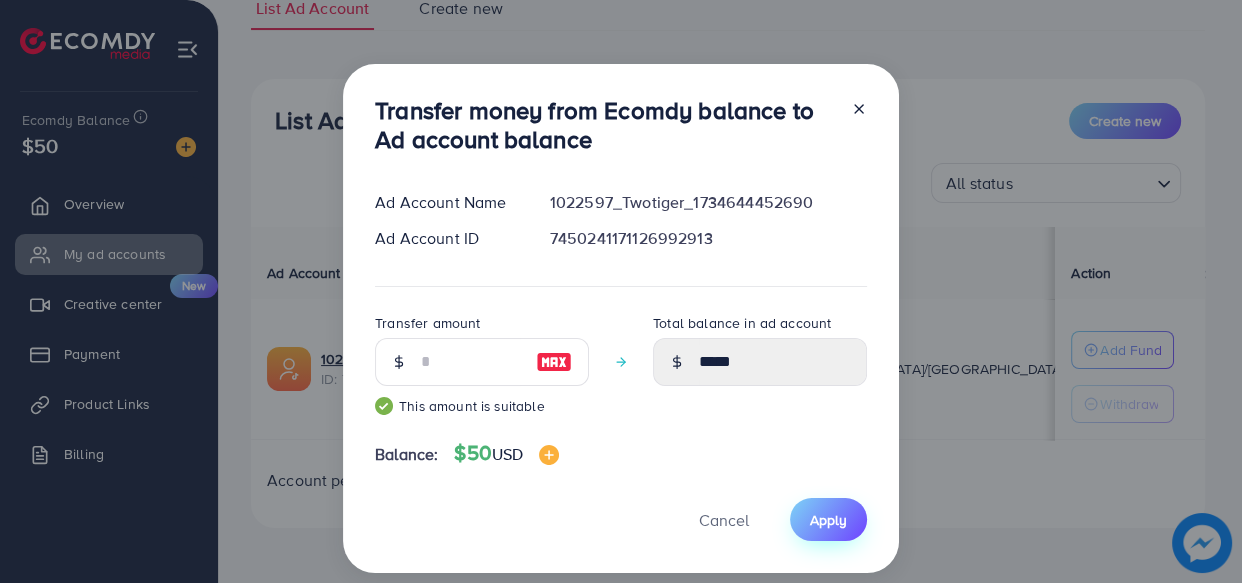 click on "Apply" at bounding box center [828, 520] 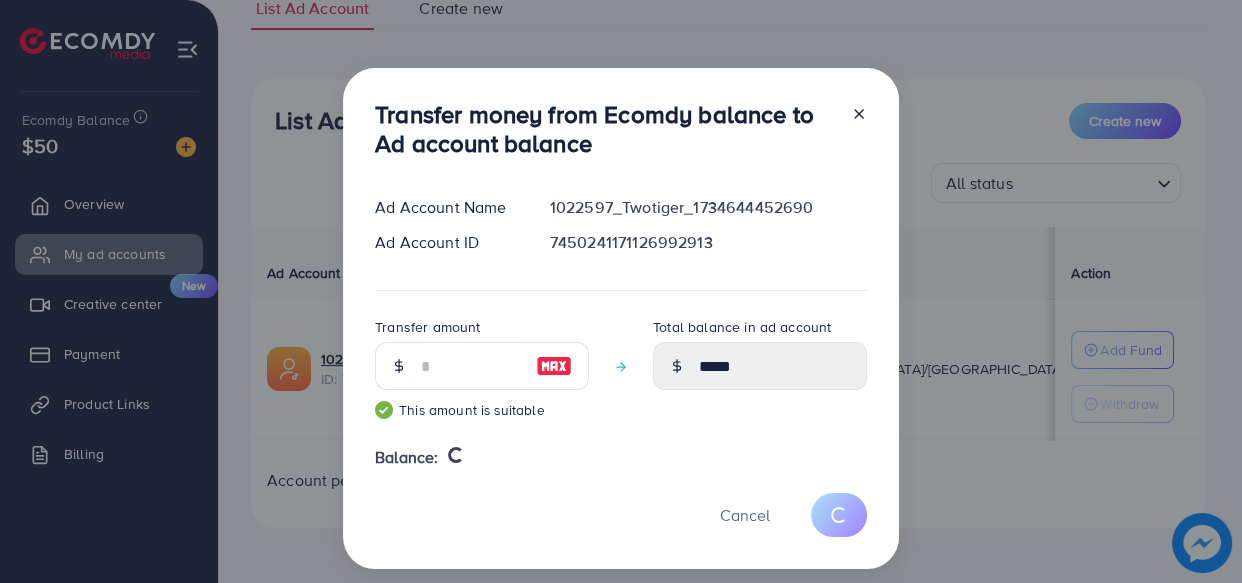 type 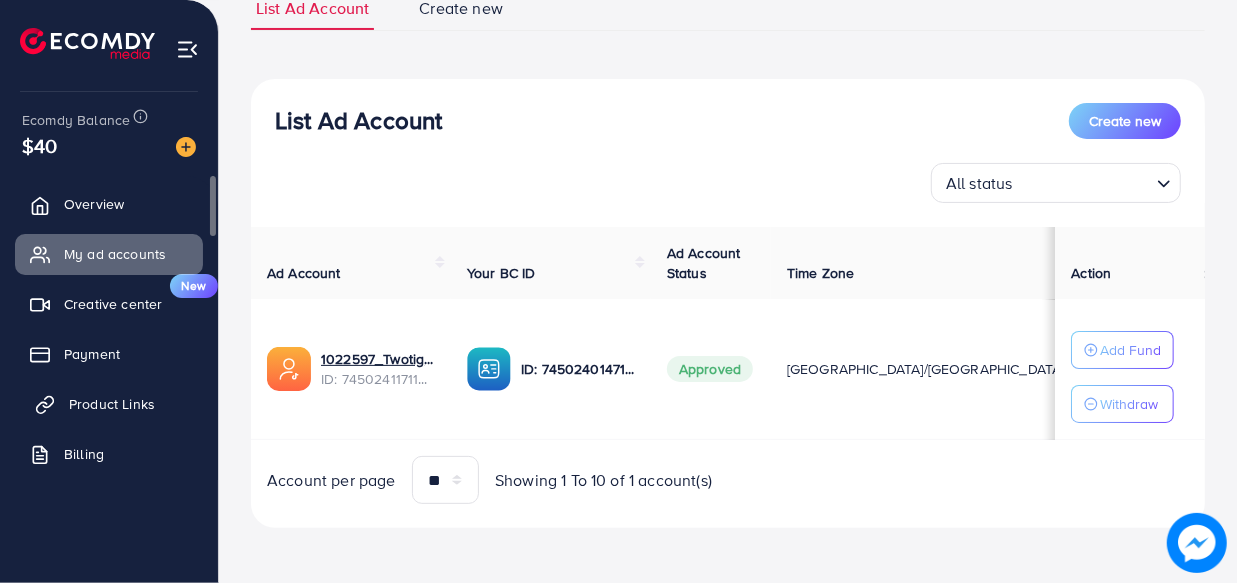 click on "Product Links" at bounding box center [109, 404] 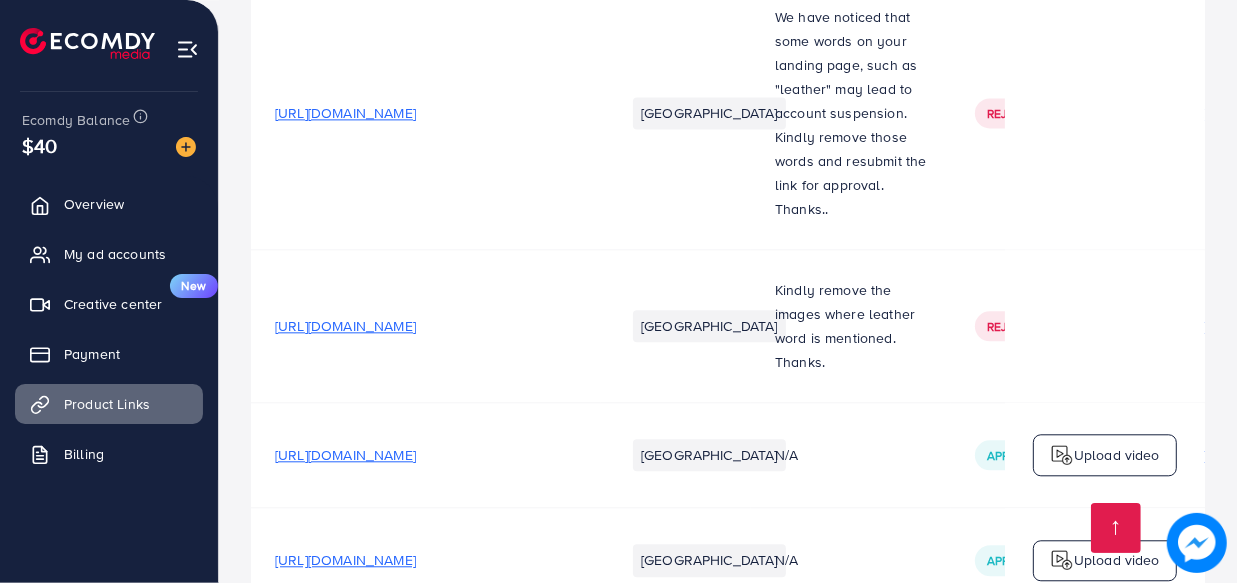 scroll, scrollTop: 9067, scrollLeft: 0, axis: vertical 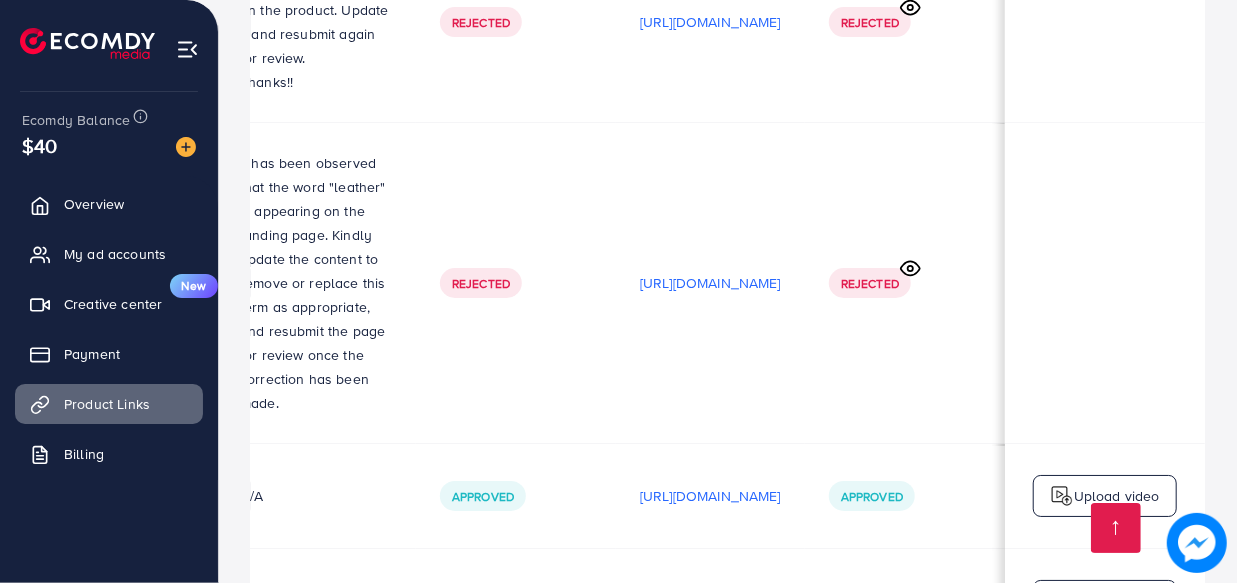 click on "https://files.ecomdy.com/videos/710ffc6e-52eb-481c-8c48-8ac8915679e1-1751393583882.mp4" at bounding box center (710, 601) 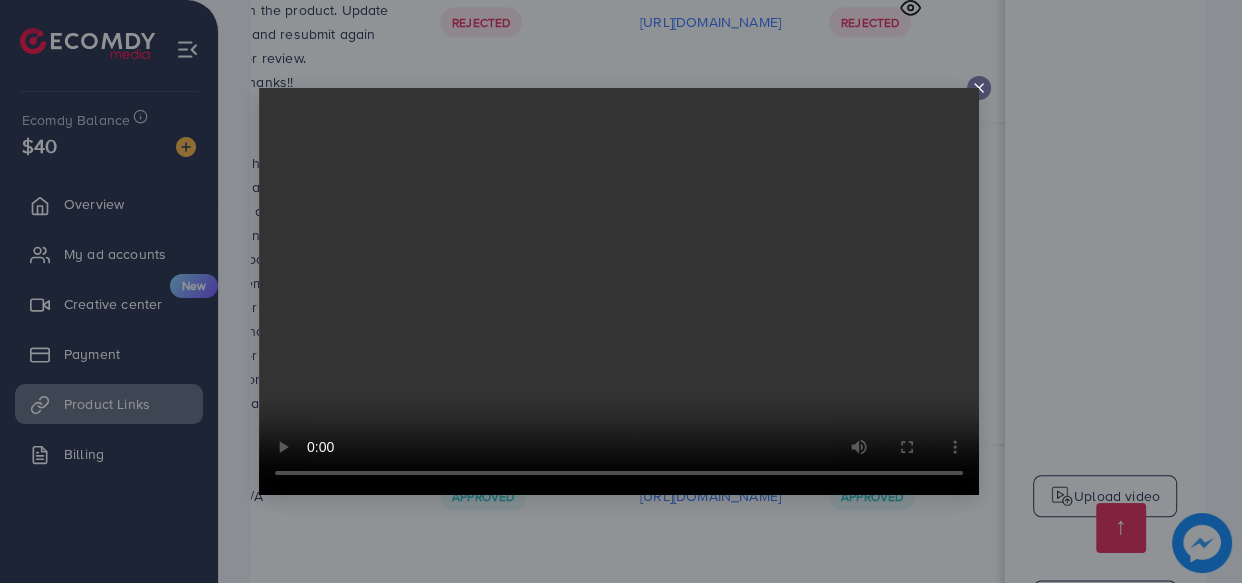 click 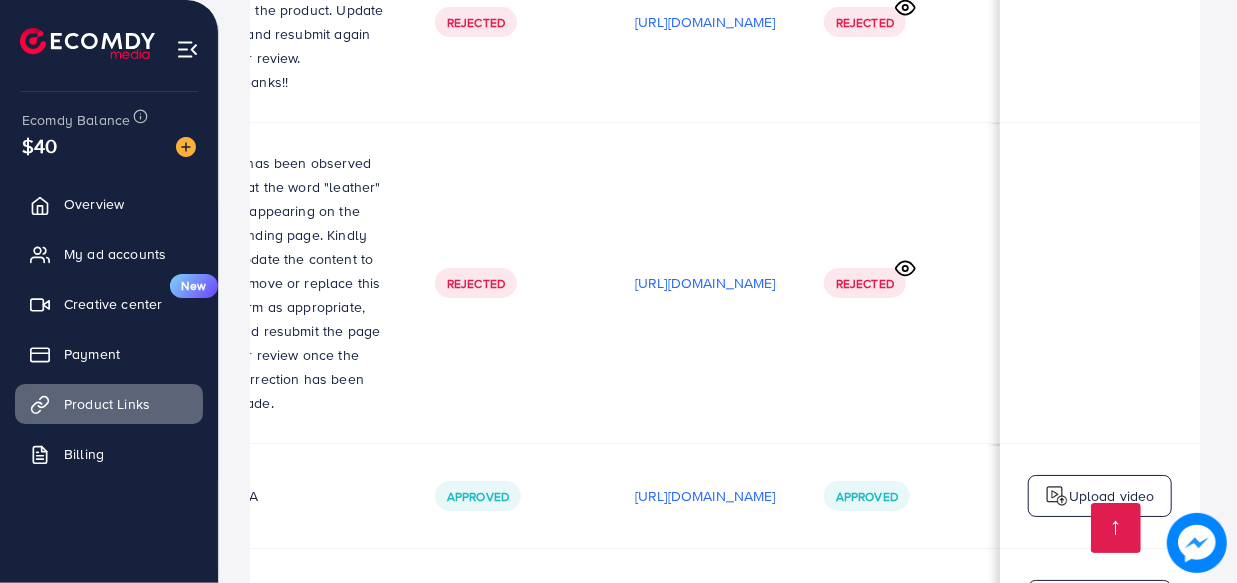 scroll, scrollTop: 0, scrollLeft: 624, axis: horizontal 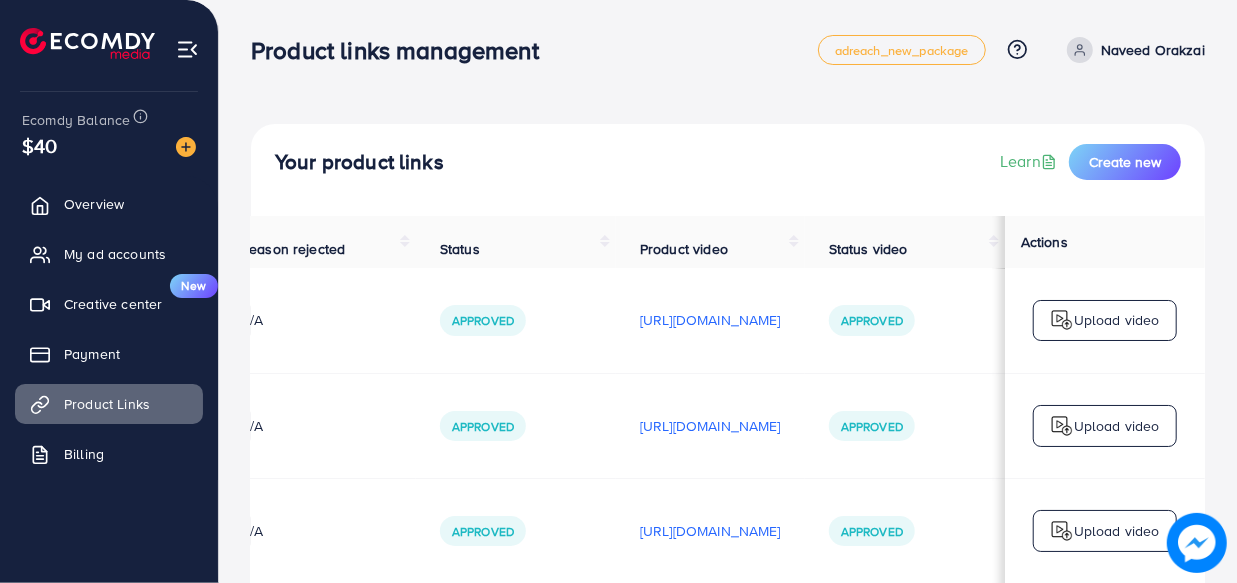click on "Naveed Orakzai" at bounding box center (1153, 50) 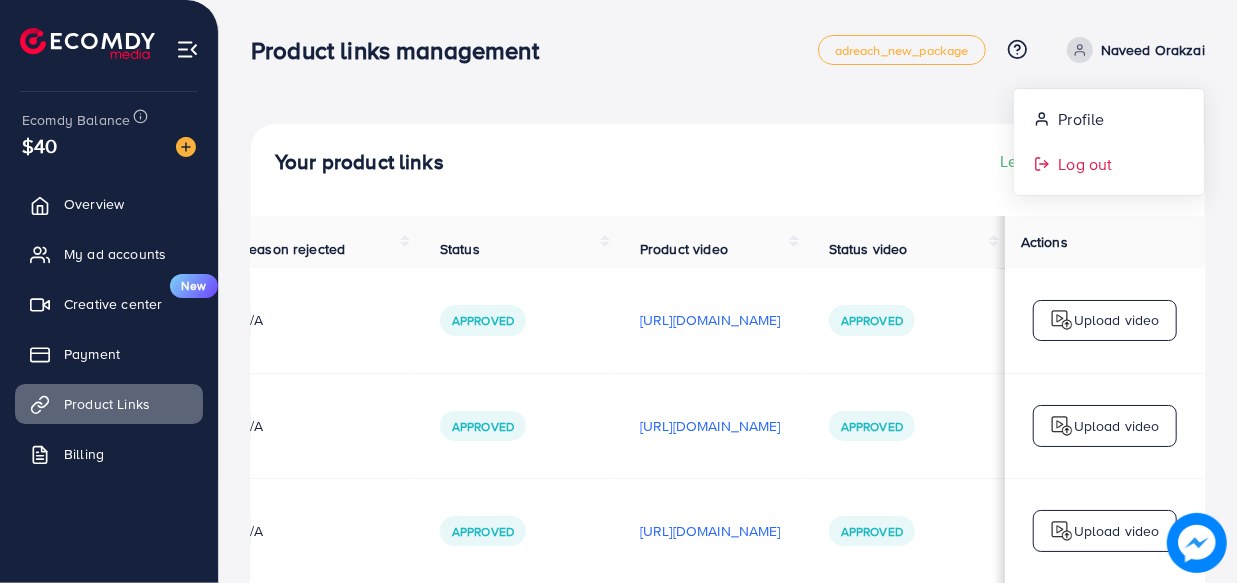 drag, startPoint x: 1101, startPoint y: 170, endPoint x: 1071, endPoint y: 159, distance: 31.95309 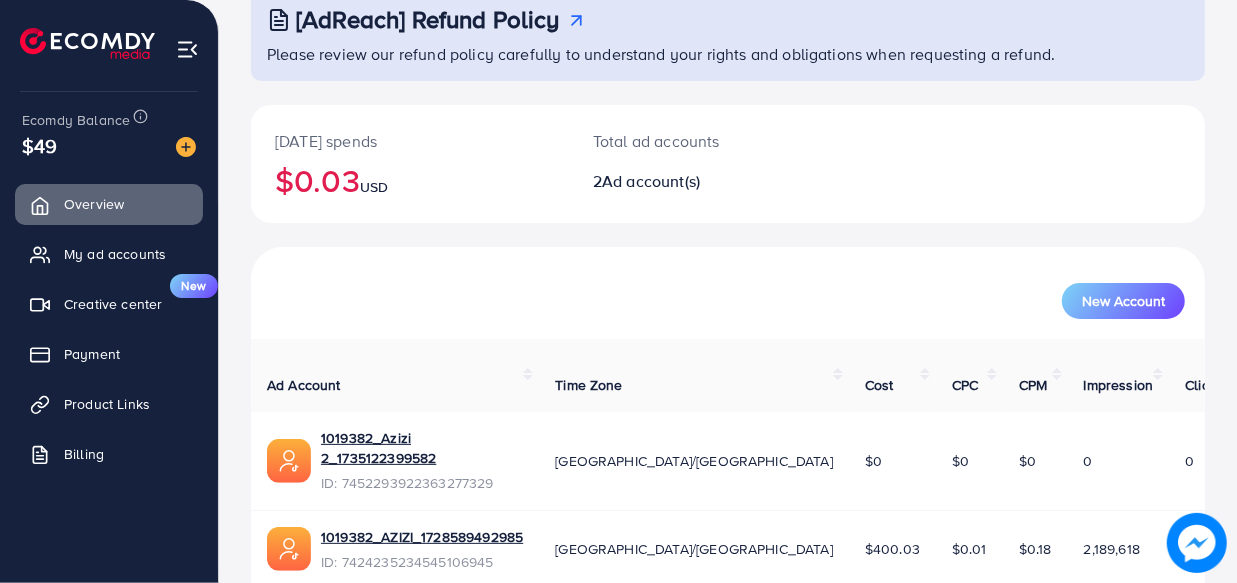 scroll, scrollTop: 0, scrollLeft: 0, axis: both 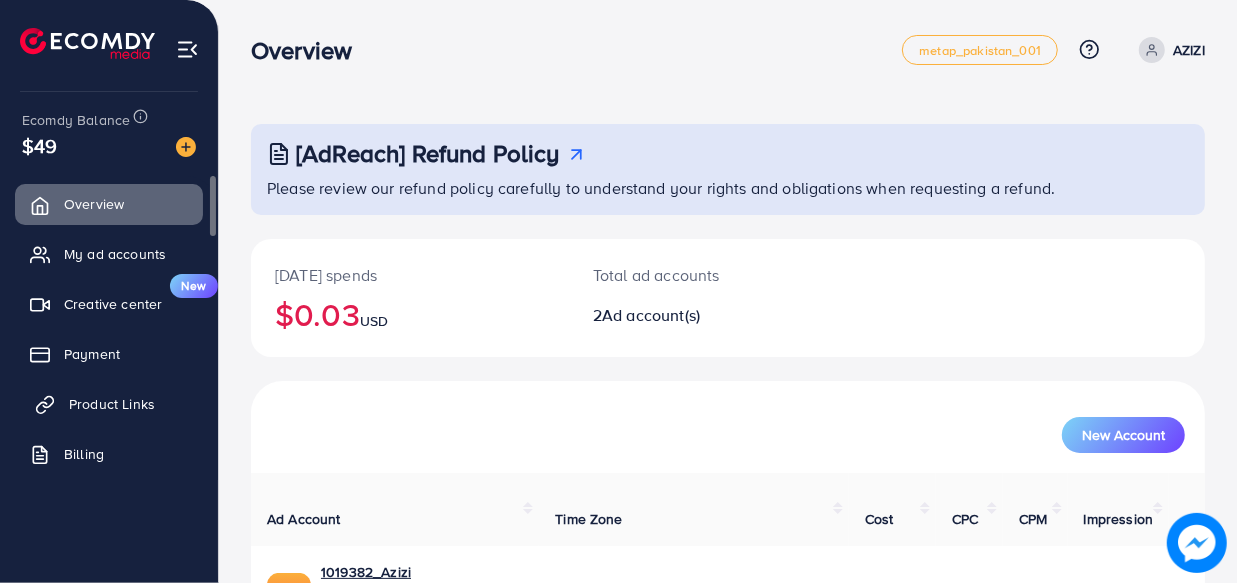 click on "Product Links" at bounding box center (109, 404) 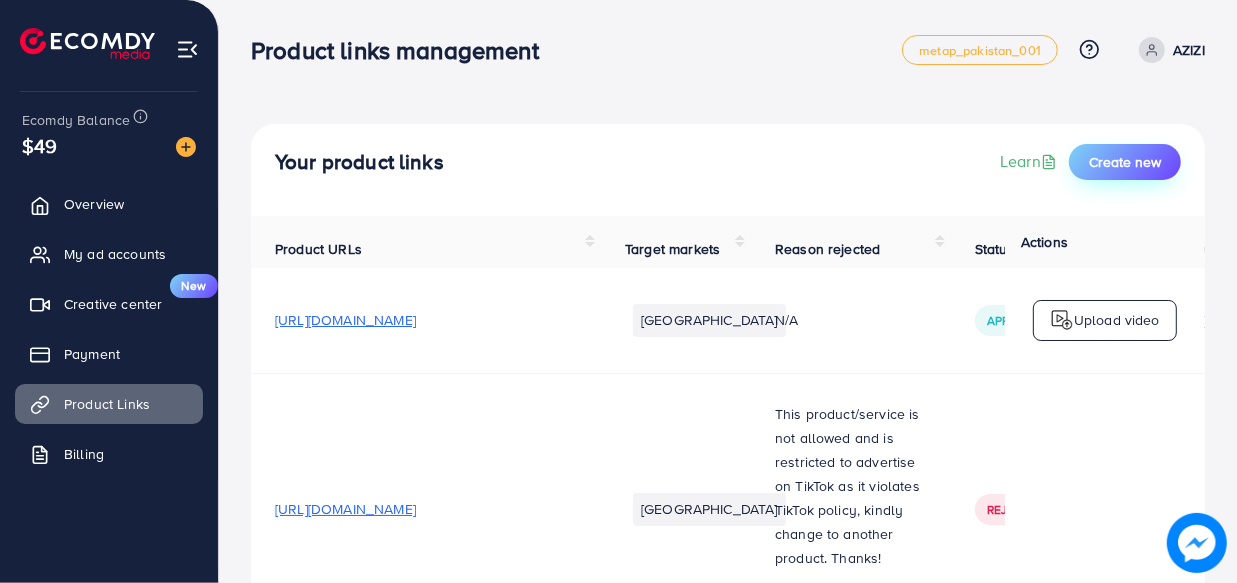 click on "Create new" at bounding box center (1125, 162) 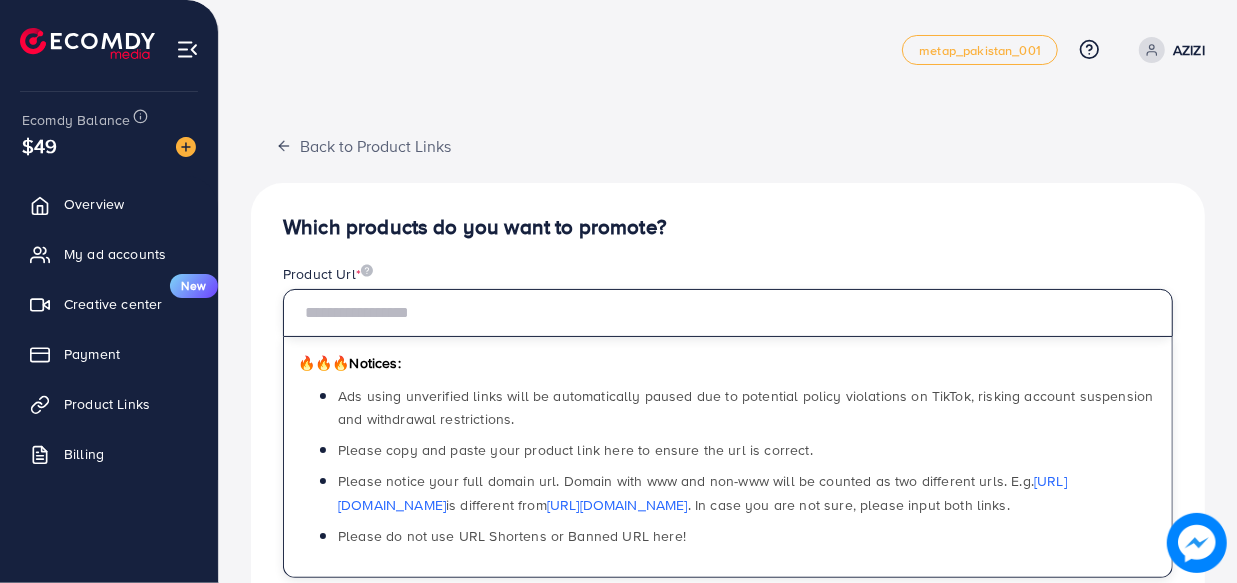 click at bounding box center (728, 313) 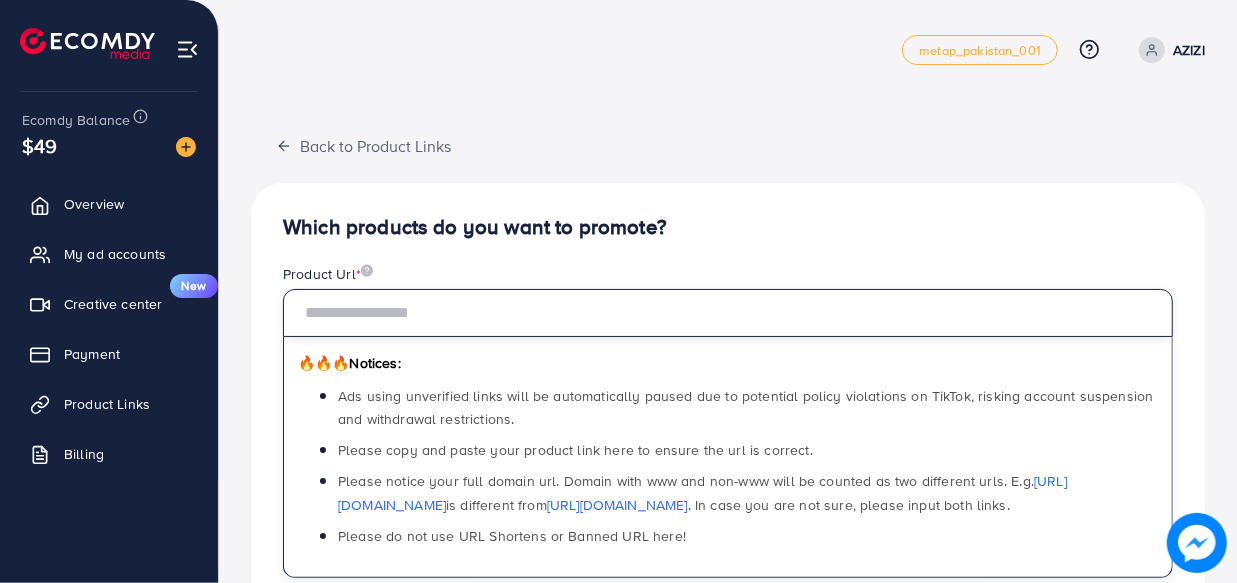 paste on "**********" 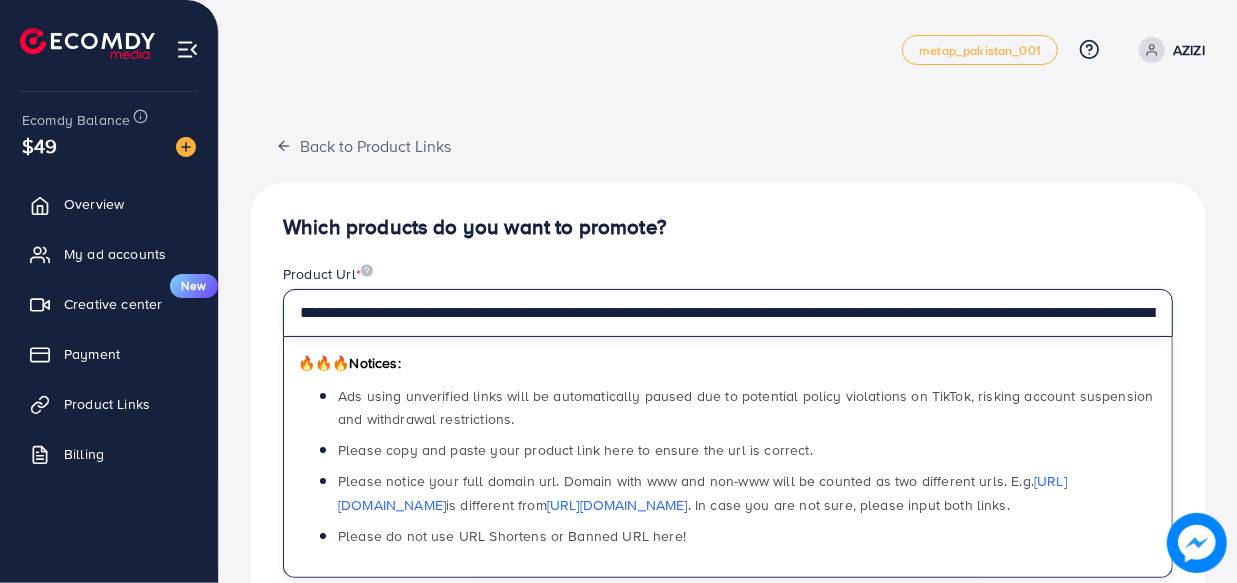 scroll, scrollTop: 0, scrollLeft: 220, axis: horizontal 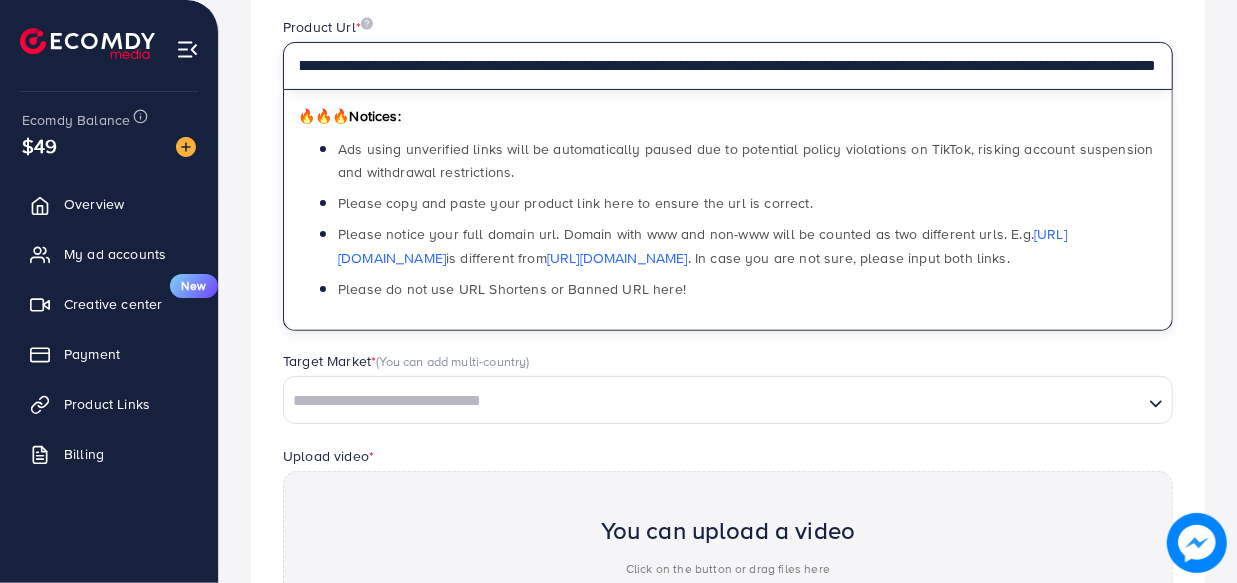 type on "**********" 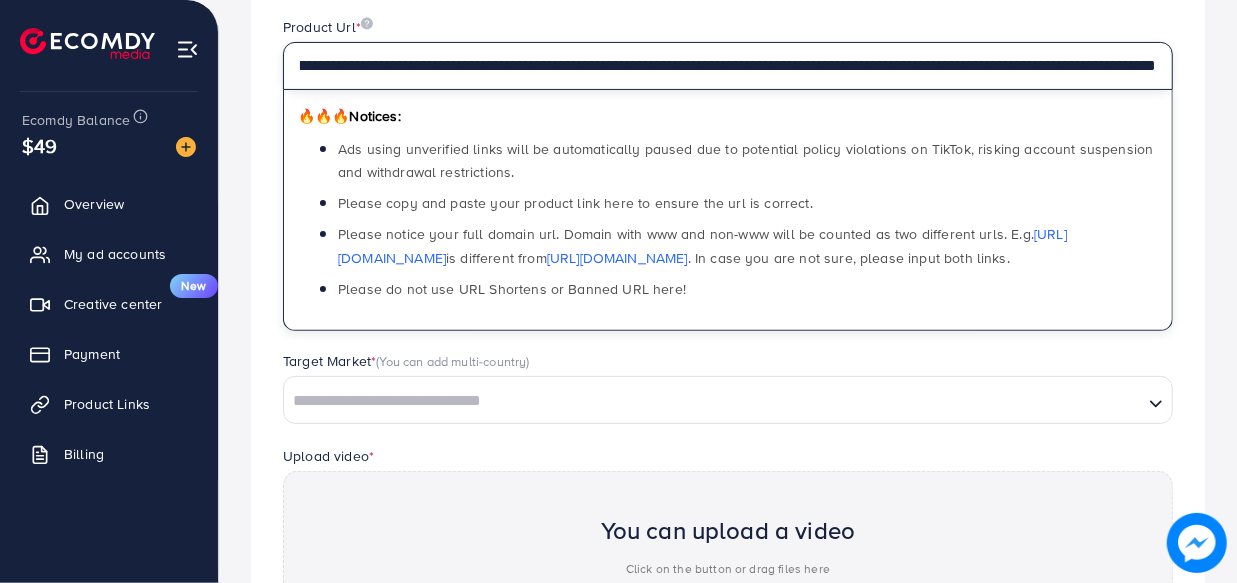 scroll, scrollTop: 0, scrollLeft: 0, axis: both 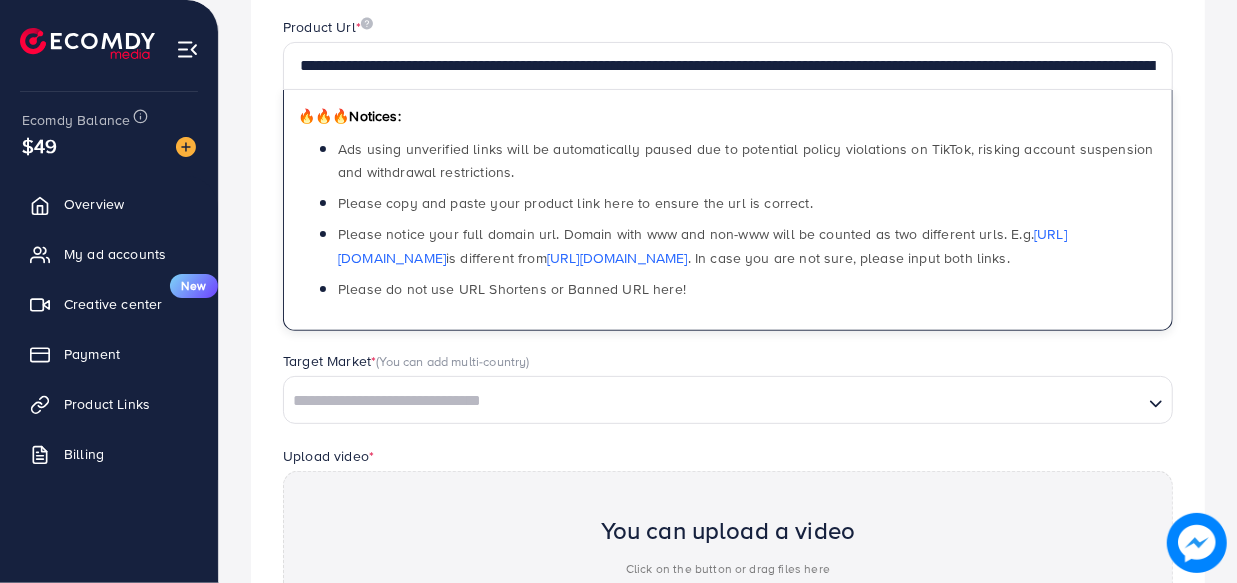 click on "Loading..." at bounding box center (728, 400) 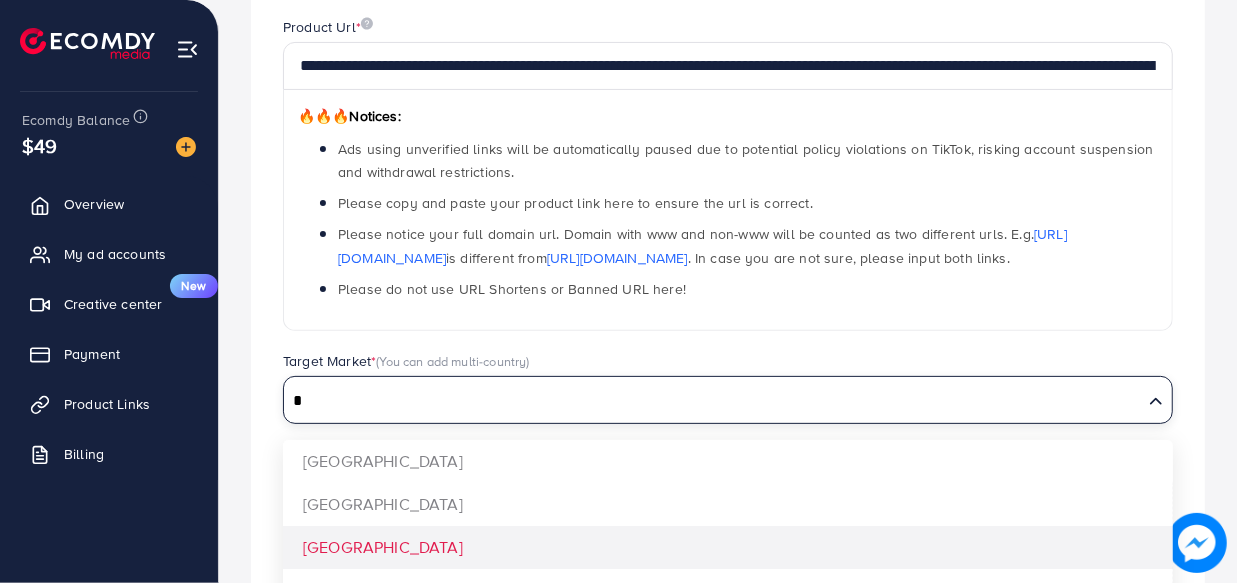 type on "*" 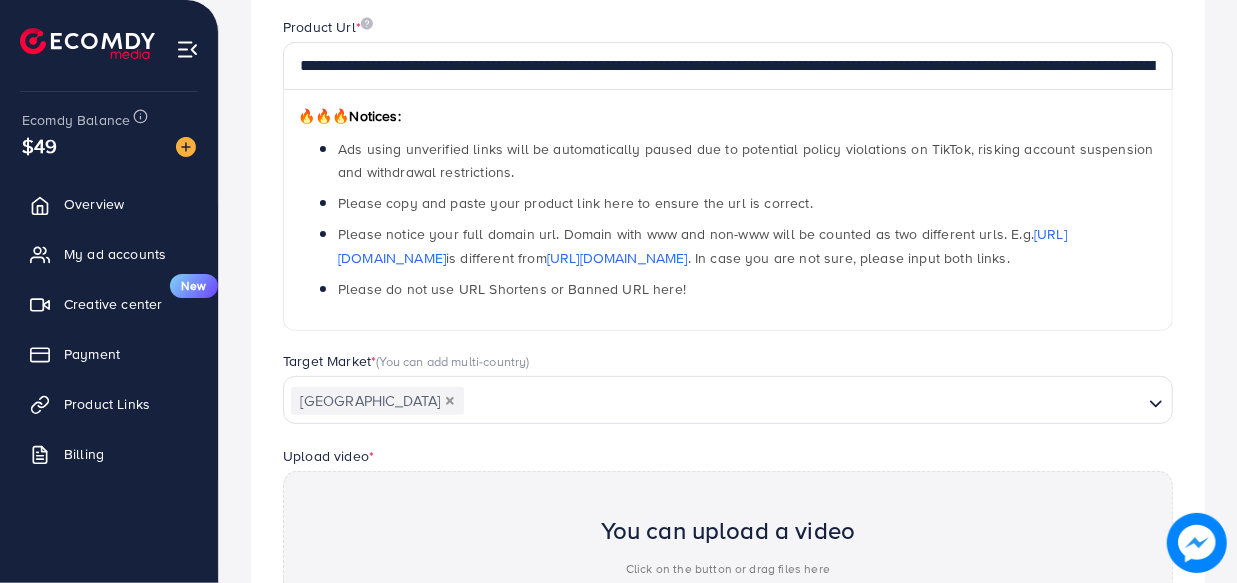 click on "**********" at bounding box center [728, 391] 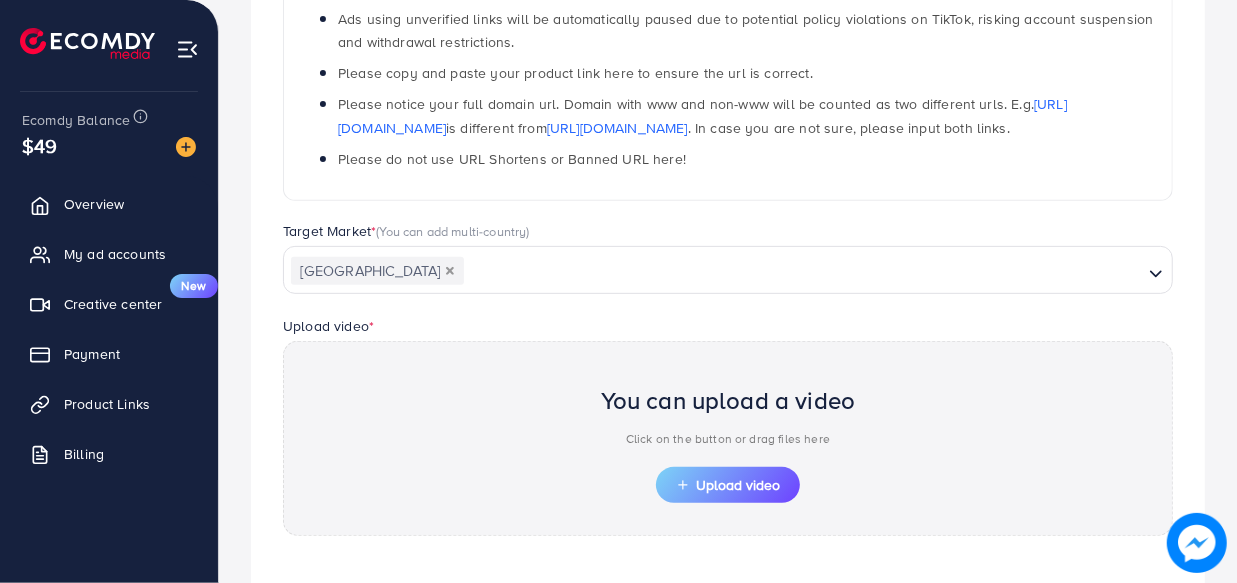 scroll, scrollTop: 410, scrollLeft: 0, axis: vertical 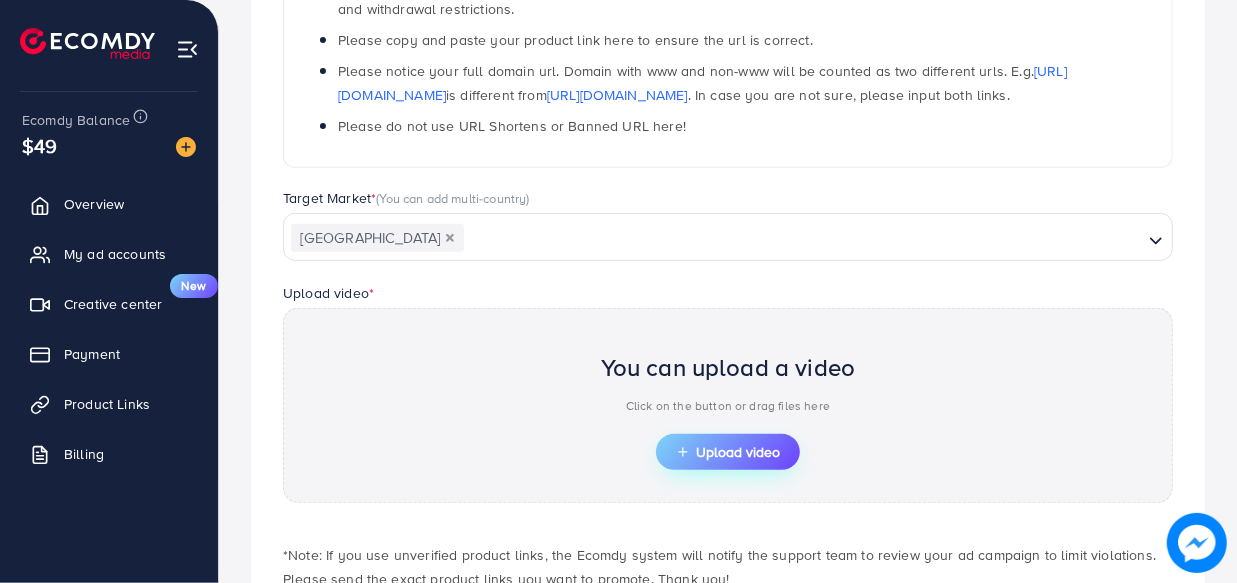click on "Upload video" at bounding box center [728, 452] 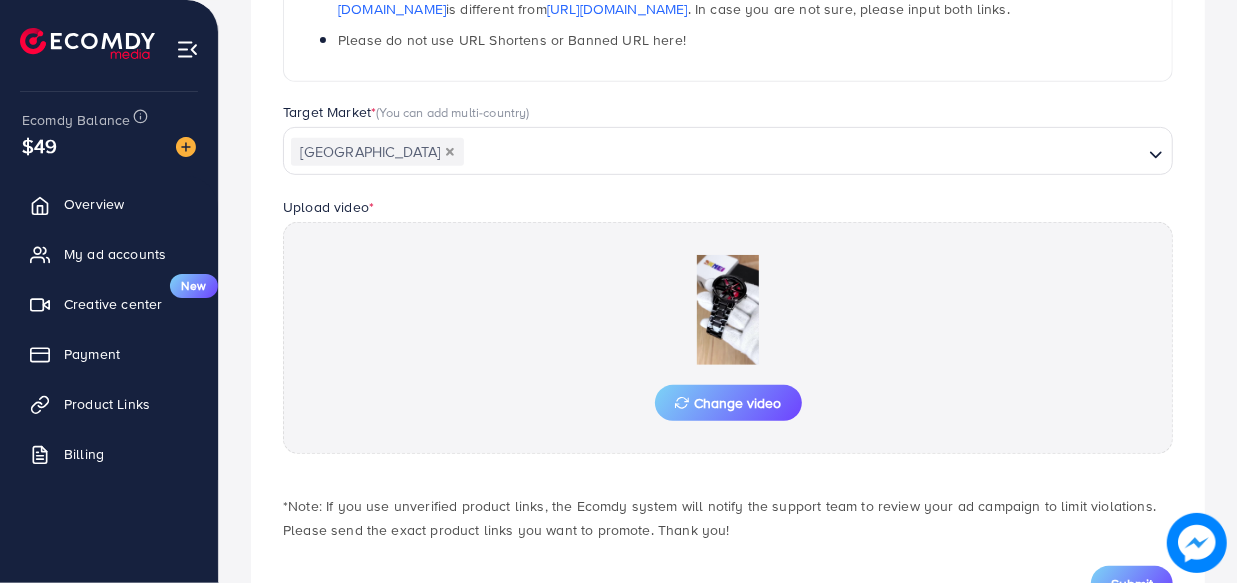 scroll, scrollTop: 578, scrollLeft: 0, axis: vertical 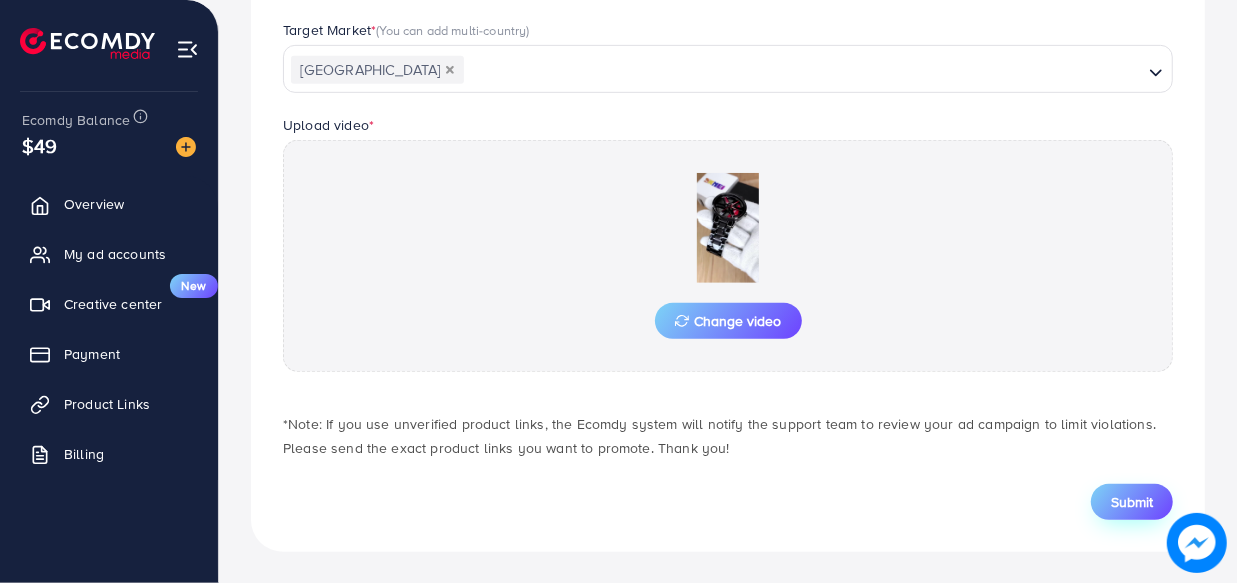 click on "Submit" at bounding box center [1132, 502] 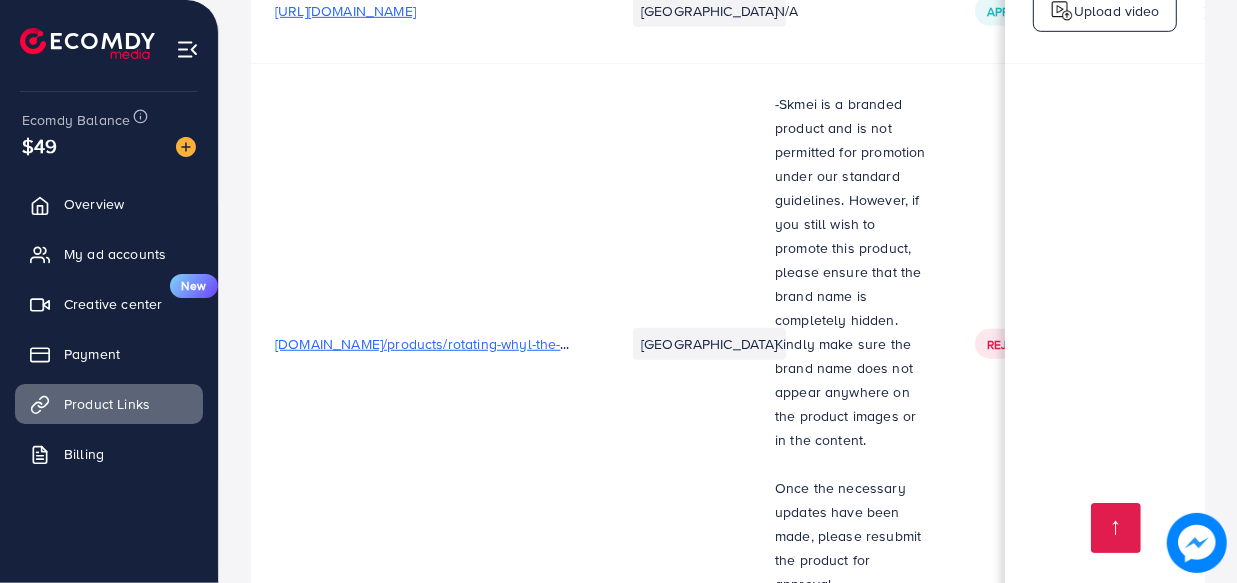 scroll, scrollTop: 10139, scrollLeft: 0, axis: vertical 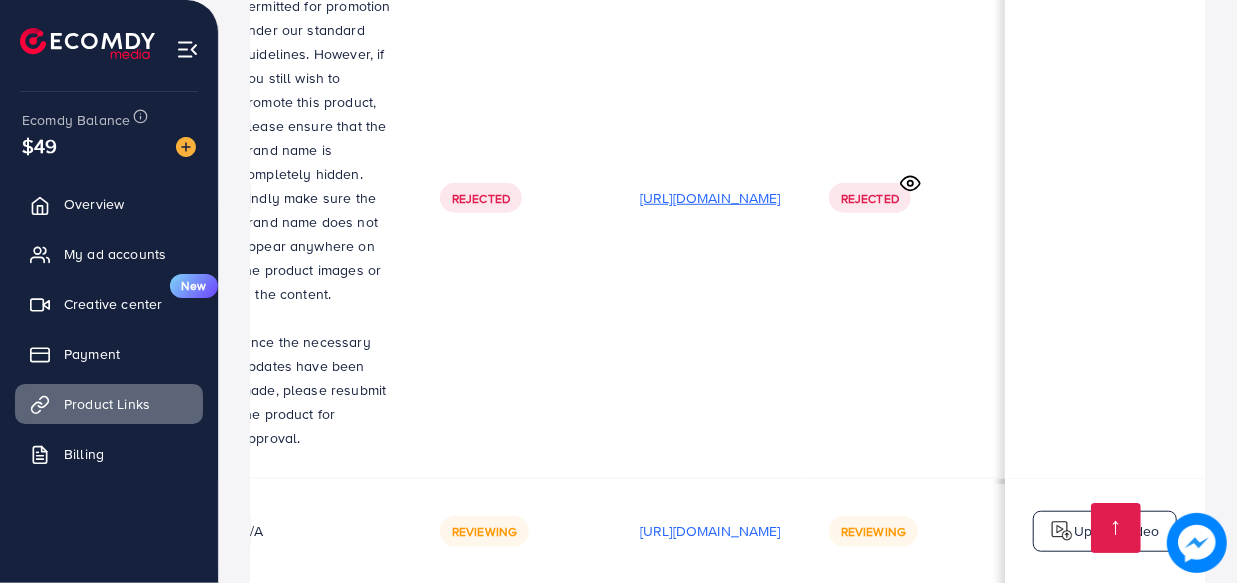 click on "[URL][DOMAIN_NAME]" at bounding box center (710, 198) 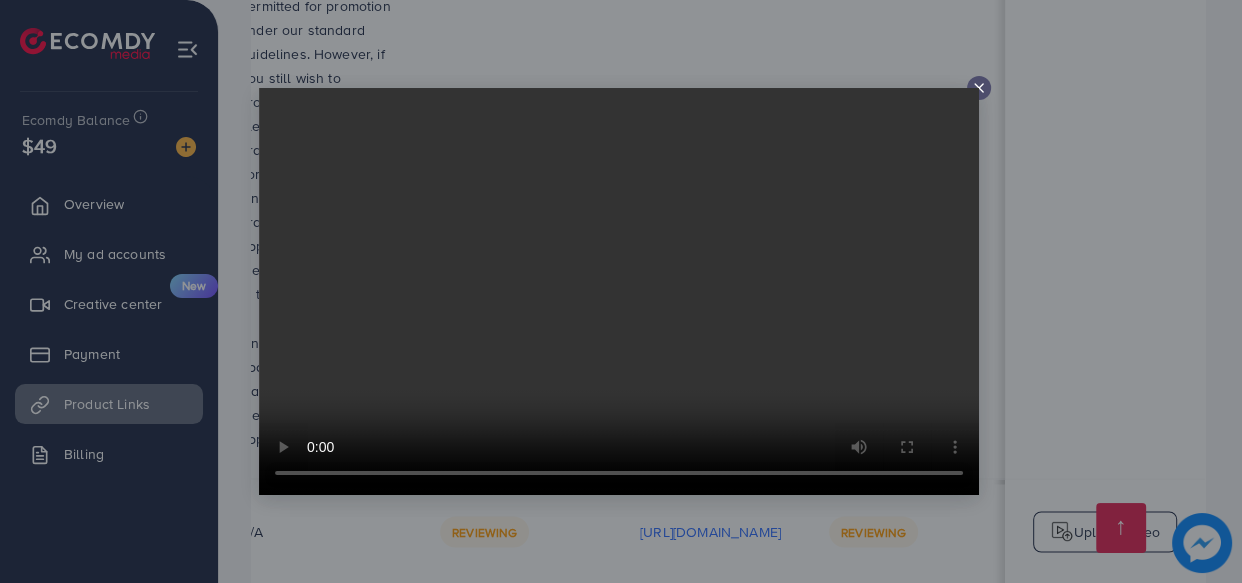 click at bounding box center (619, 291) 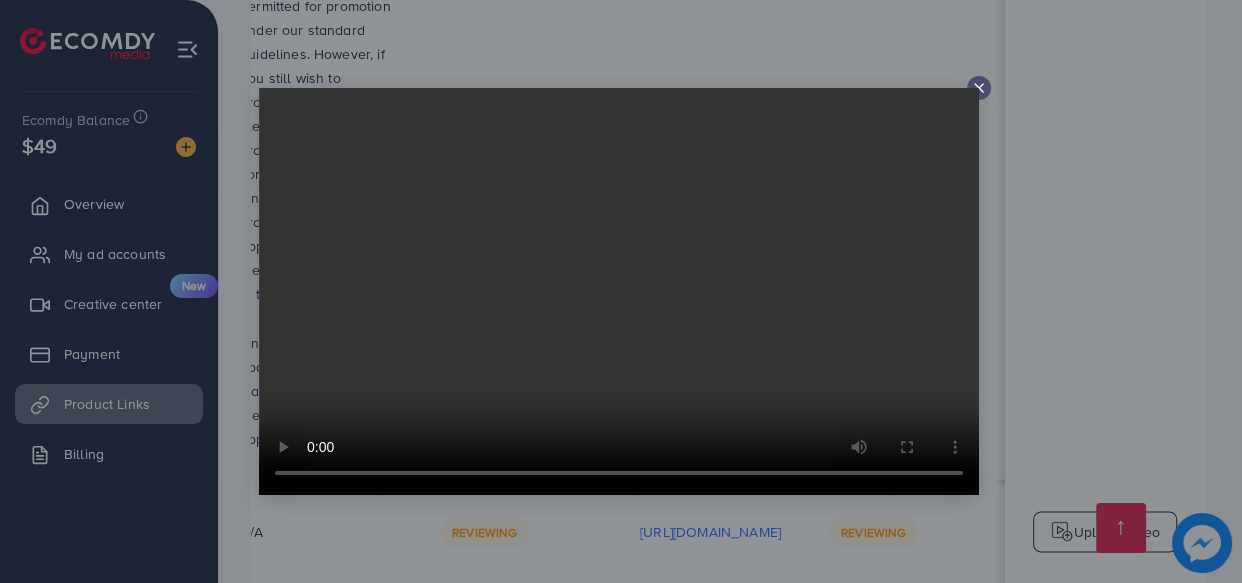 click 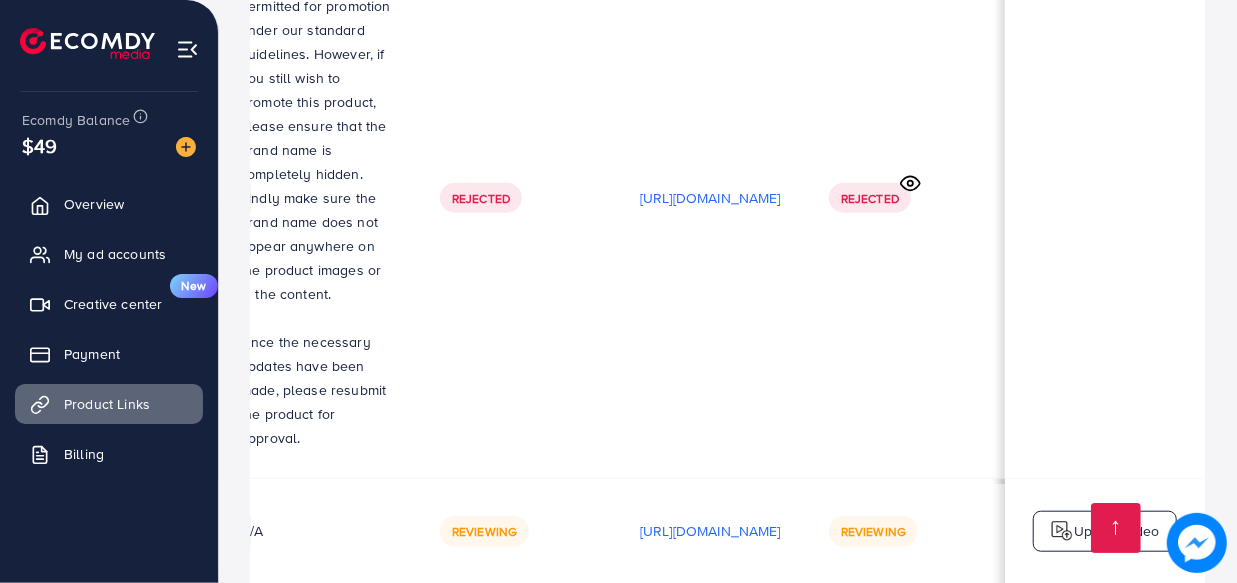 scroll, scrollTop: 0, scrollLeft: 633, axis: horizontal 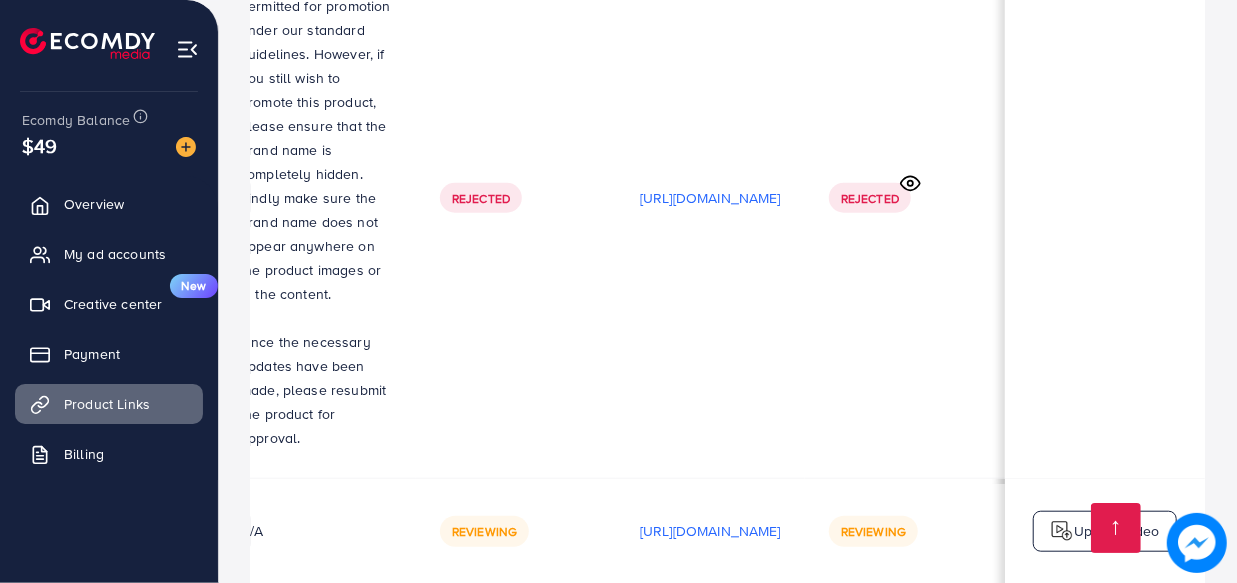 click on "Upload video" at bounding box center (1117, 531) 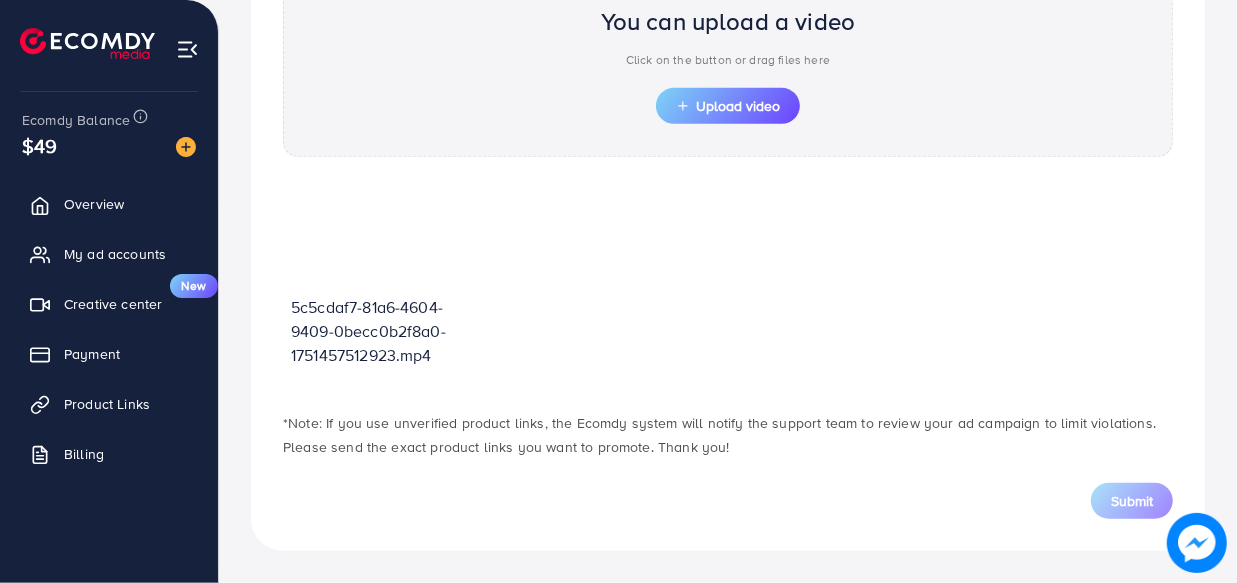 scroll, scrollTop: 717, scrollLeft: 0, axis: vertical 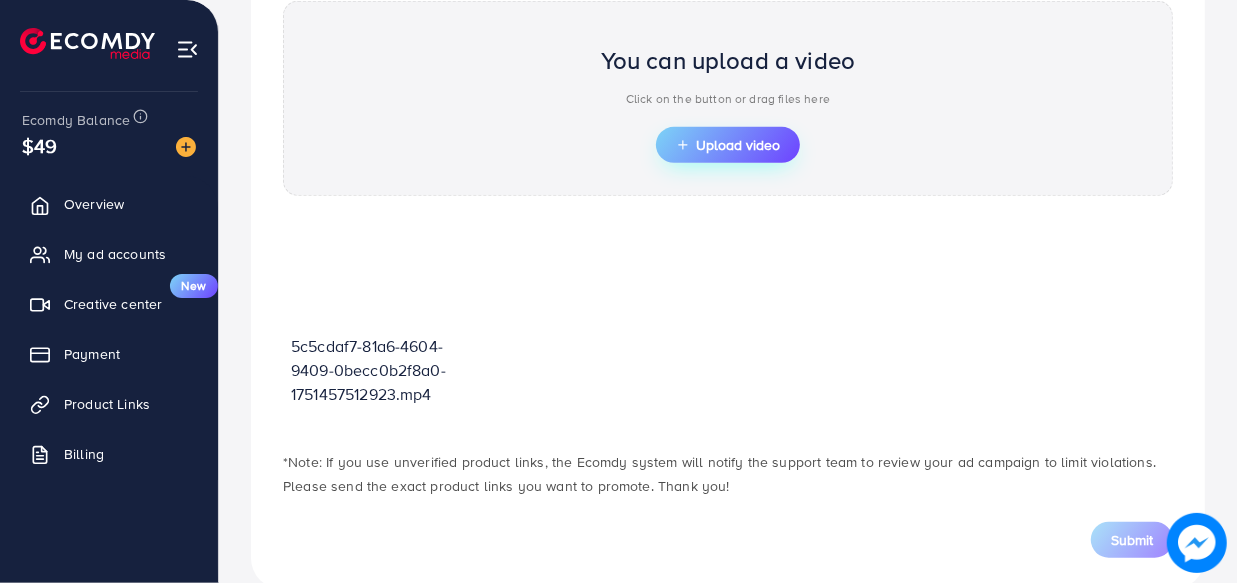 click on "Upload video" at bounding box center [728, 145] 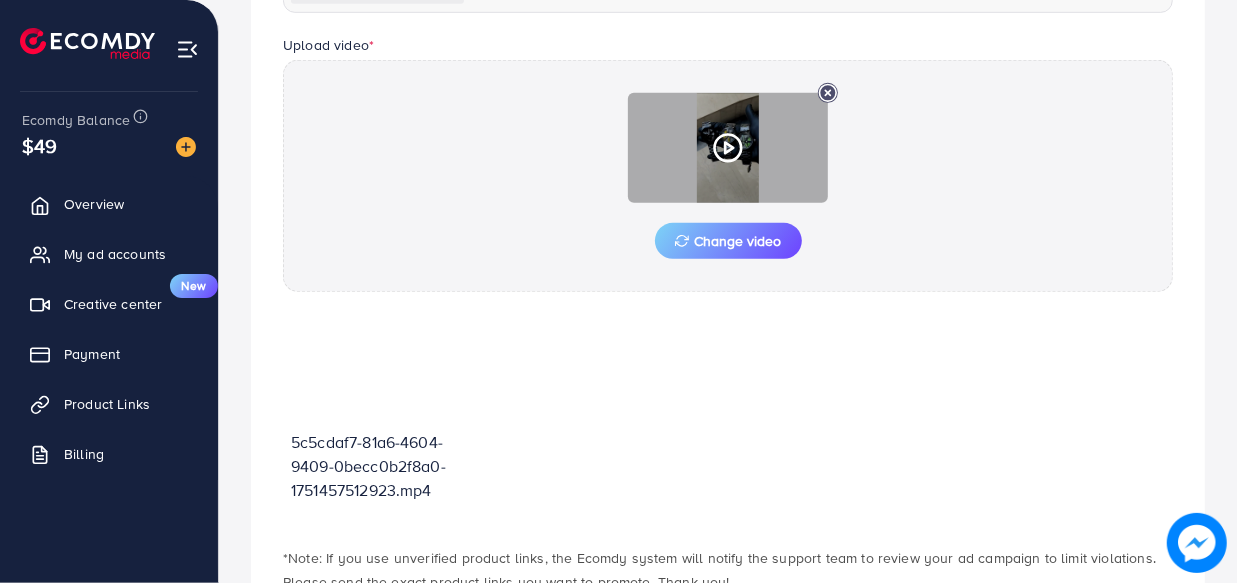 scroll, scrollTop: 717, scrollLeft: 0, axis: vertical 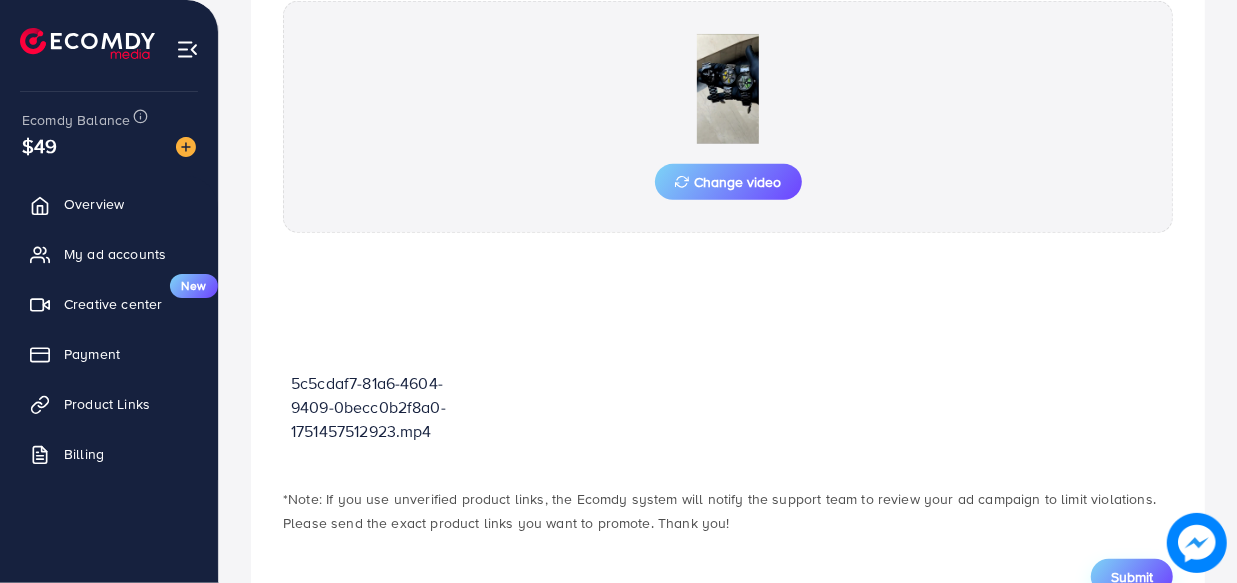 click on "Submit" at bounding box center [1132, 577] 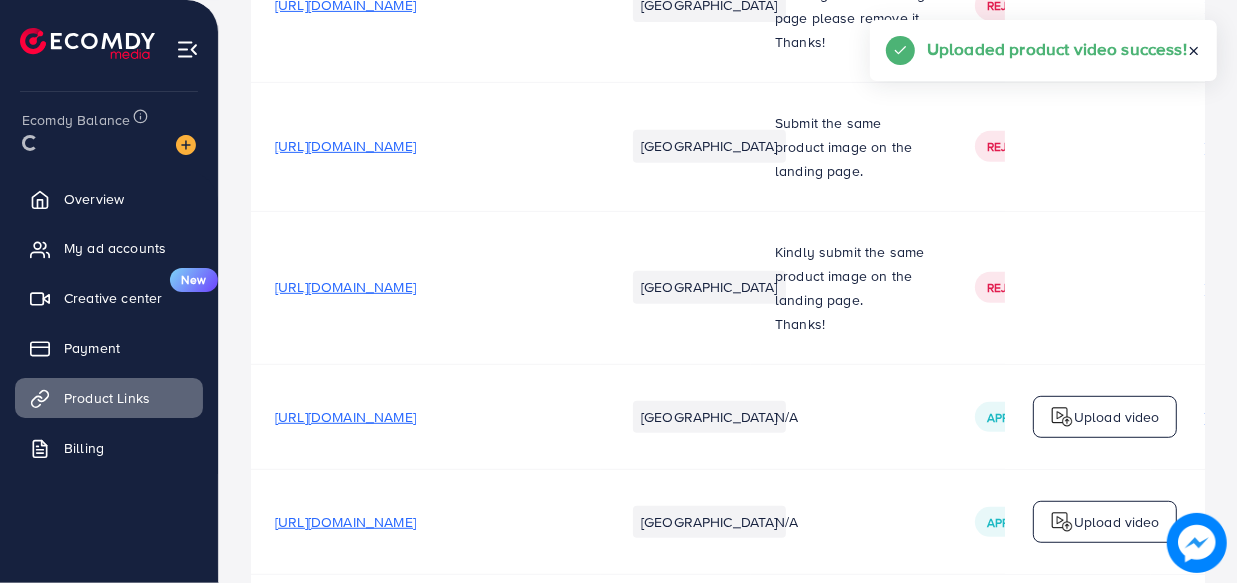 scroll, scrollTop: 0, scrollLeft: 0, axis: both 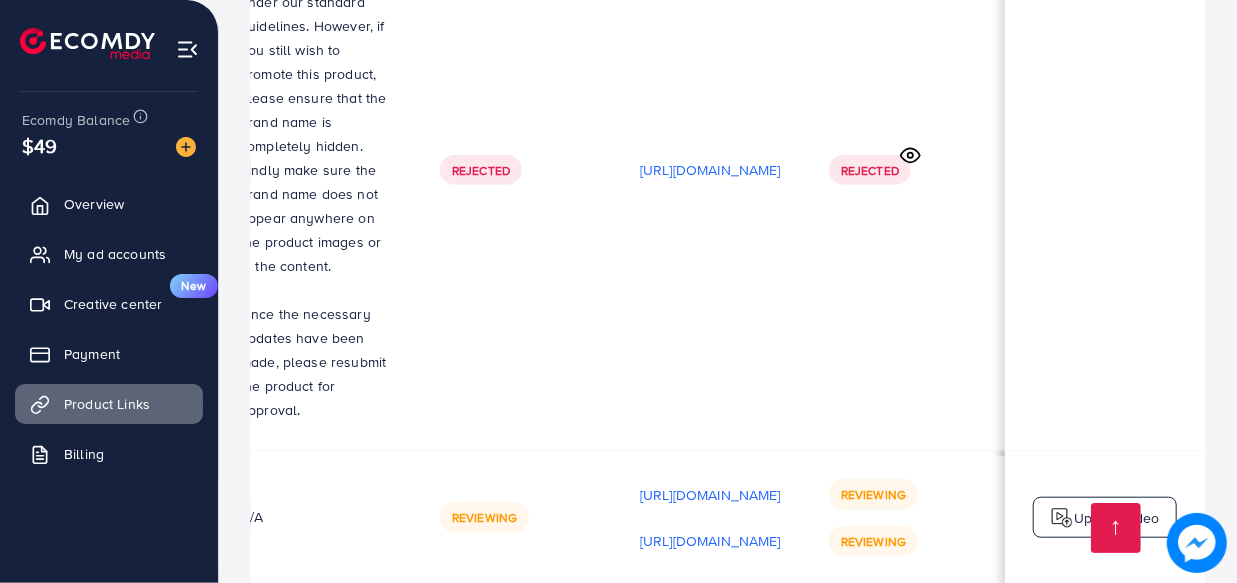 click on "Upload video" at bounding box center (1117, 518) 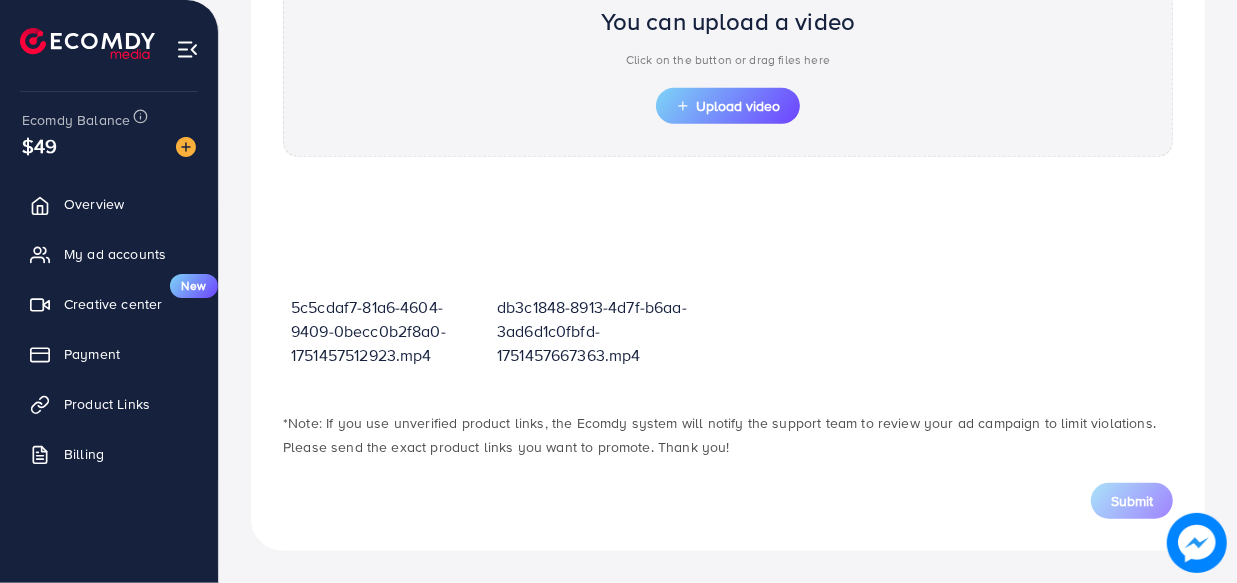 scroll, scrollTop: 717, scrollLeft: 0, axis: vertical 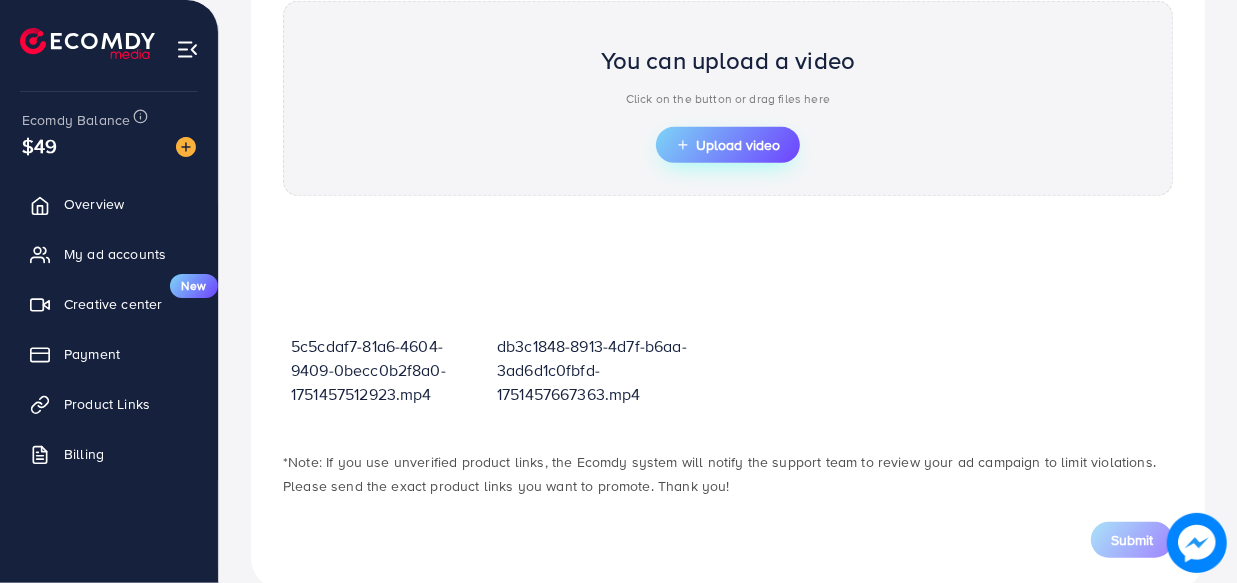 click on "Upload video" at bounding box center [728, 145] 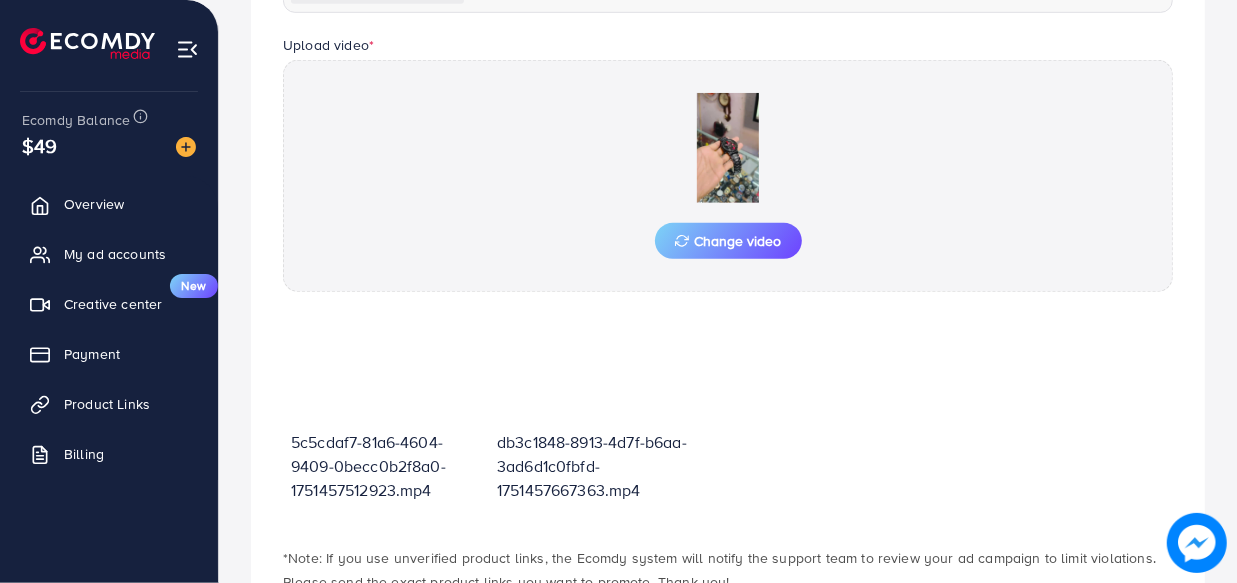 scroll, scrollTop: 717, scrollLeft: 0, axis: vertical 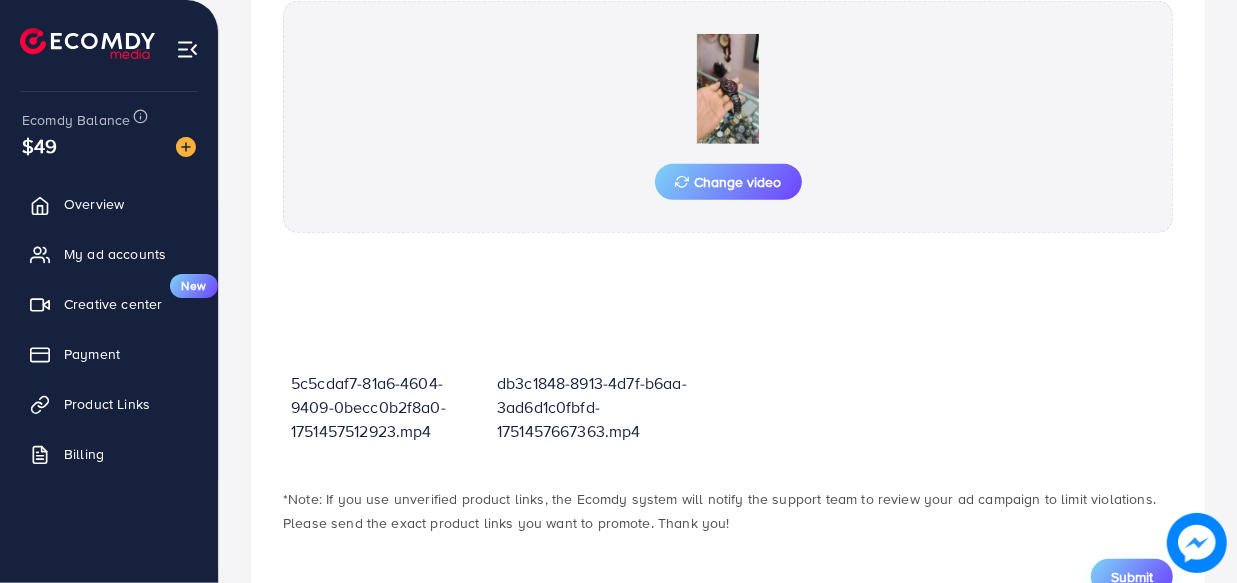 click on "Submit" at bounding box center [1132, 577] 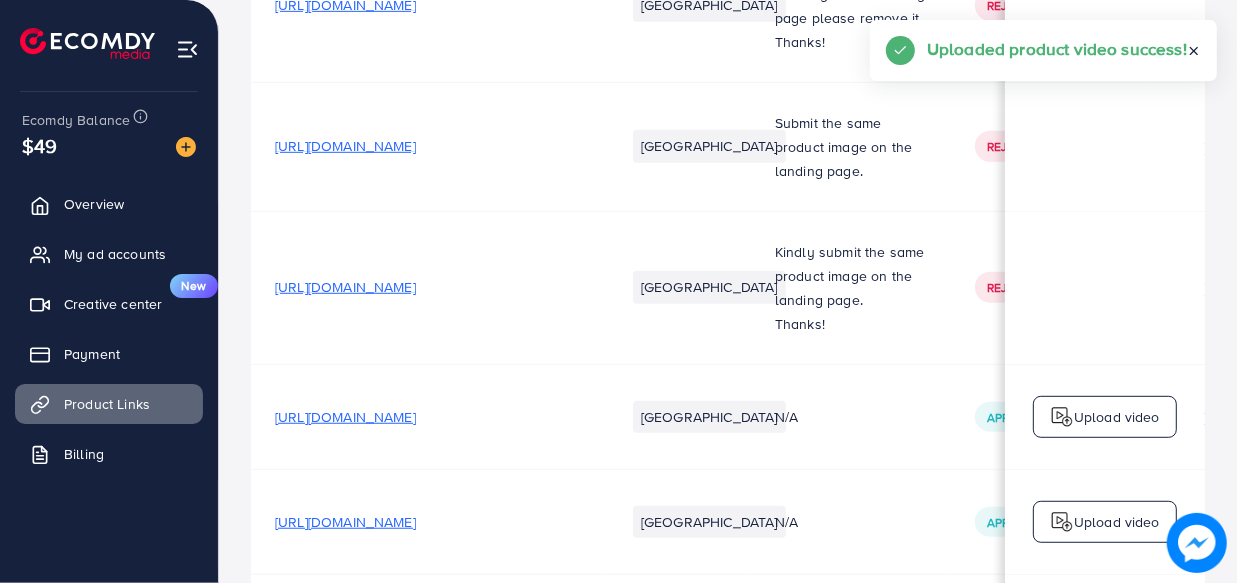 scroll, scrollTop: 0, scrollLeft: 0, axis: both 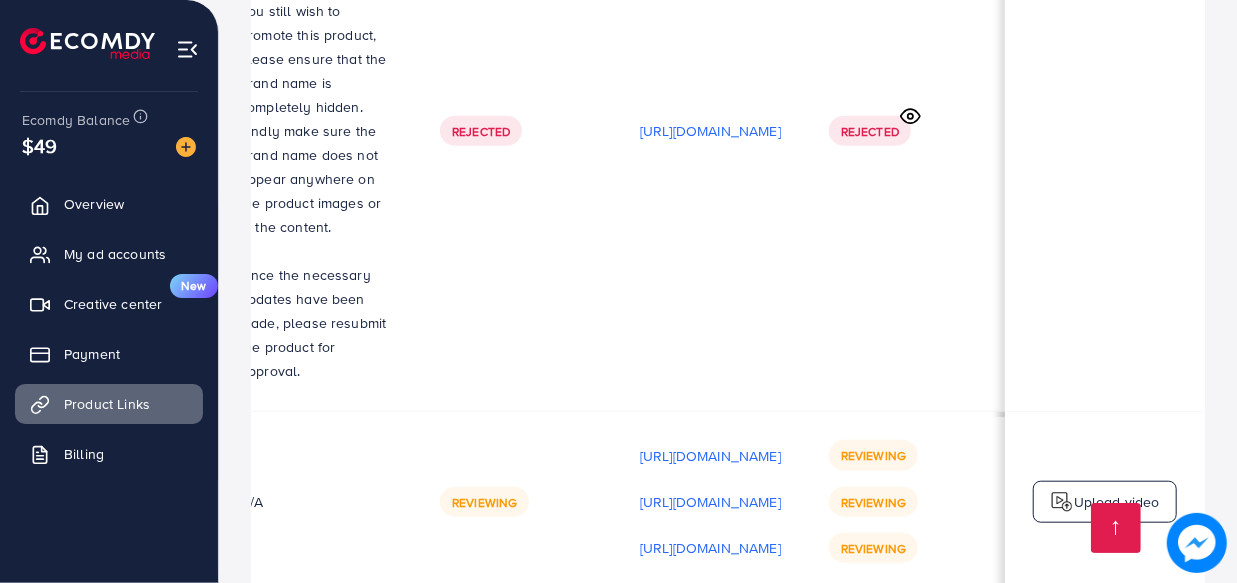 click on "Upload video" at bounding box center [1105, 502] 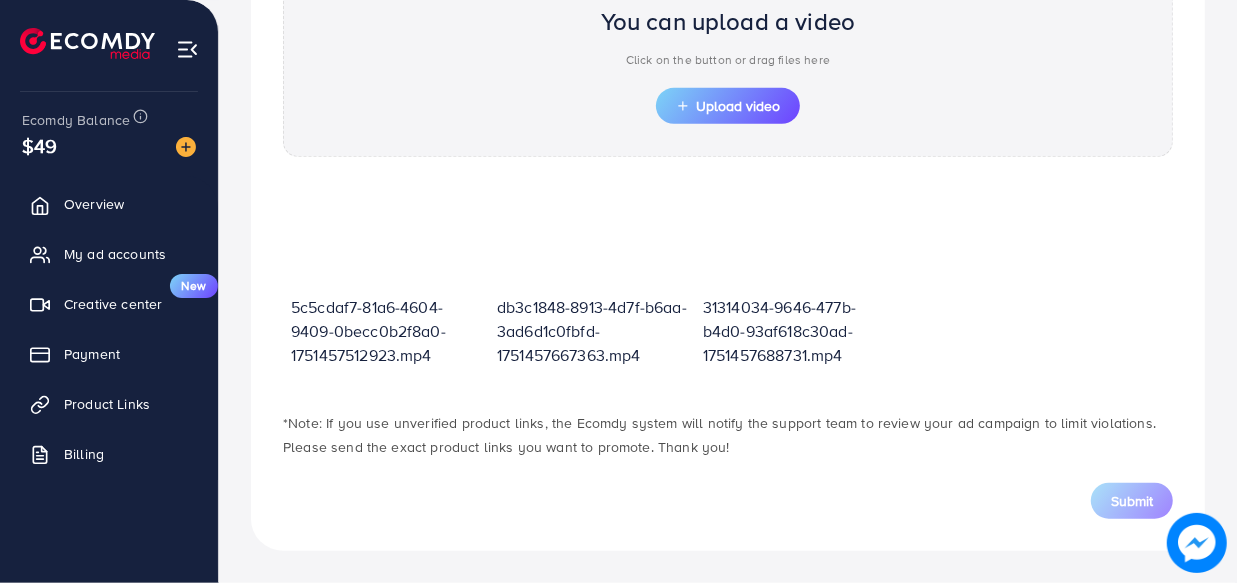 scroll, scrollTop: 717, scrollLeft: 0, axis: vertical 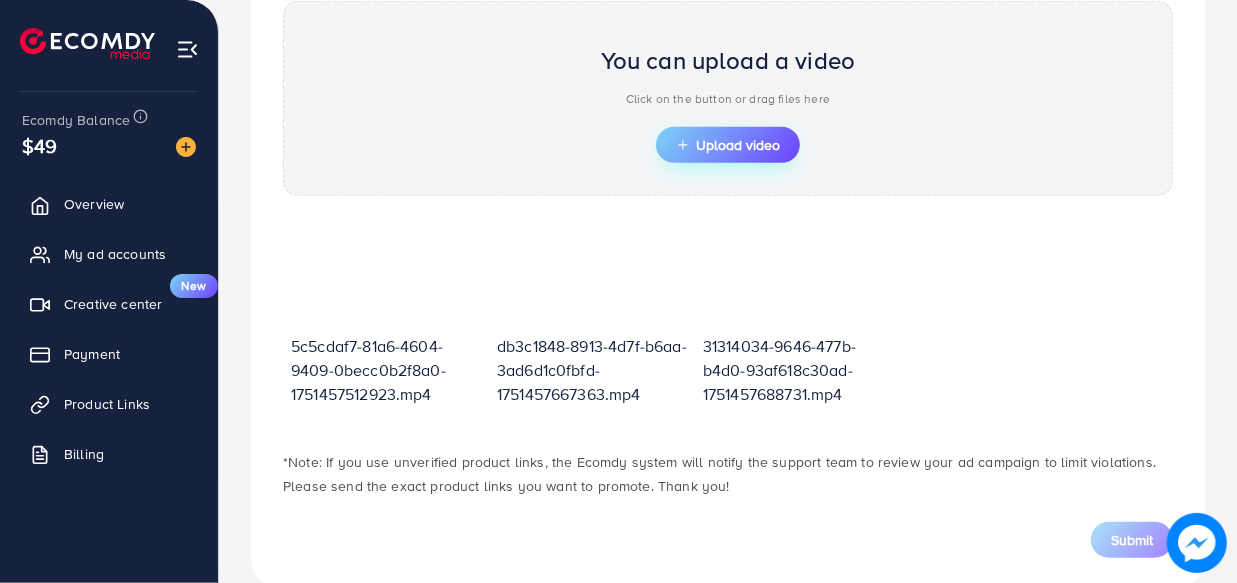 click on "Upload video" at bounding box center [728, 145] 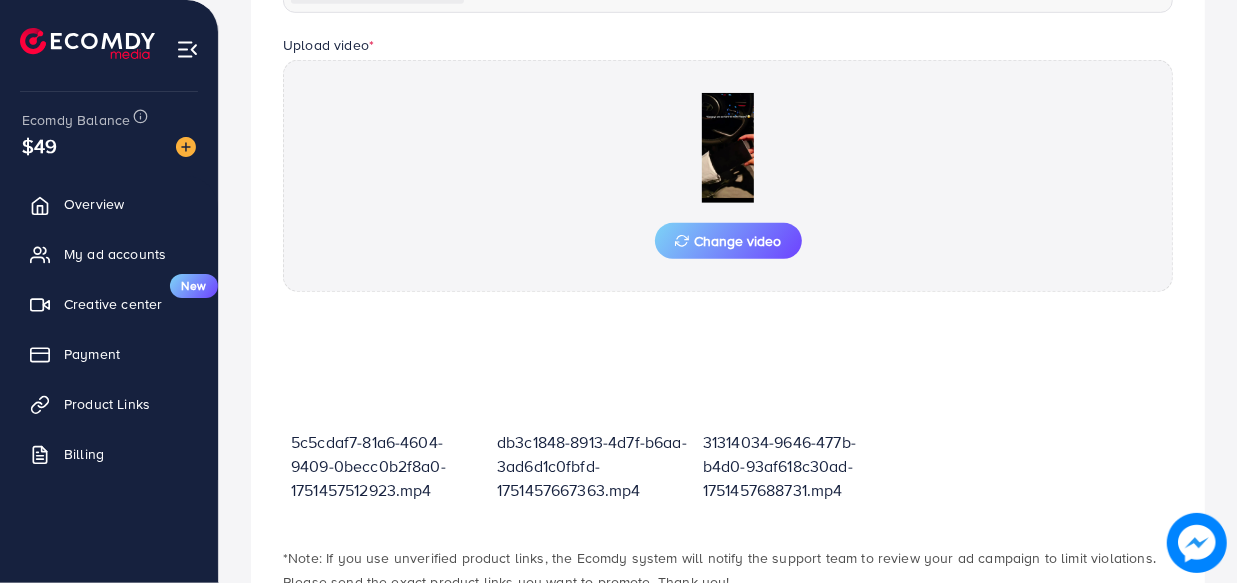 scroll, scrollTop: 717, scrollLeft: 0, axis: vertical 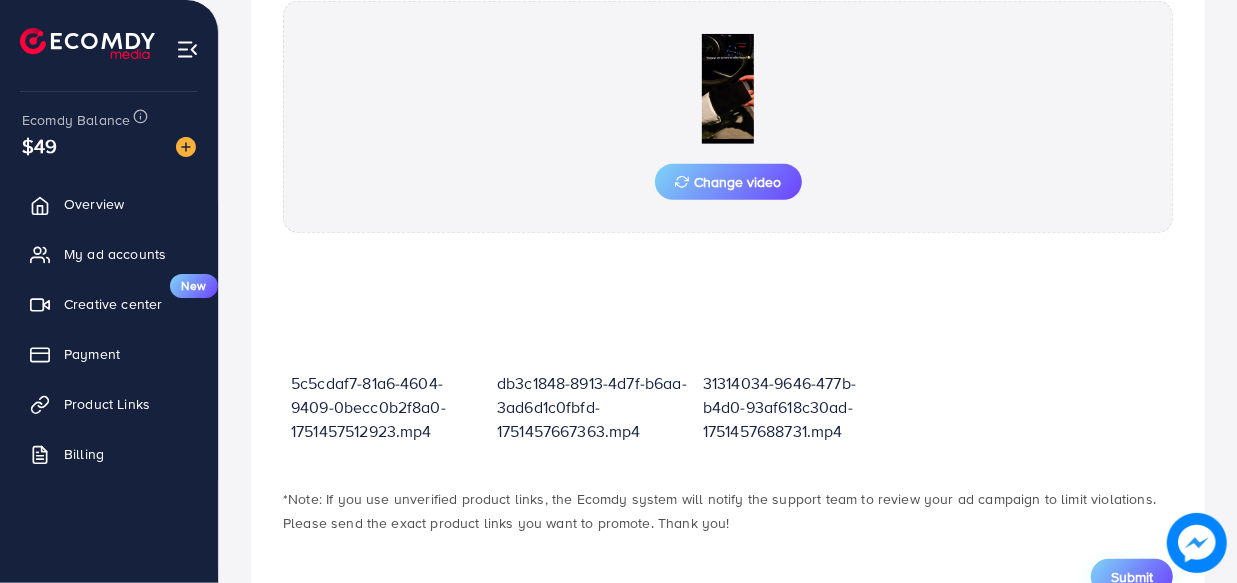 click on "Submit" at bounding box center [1132, 577] 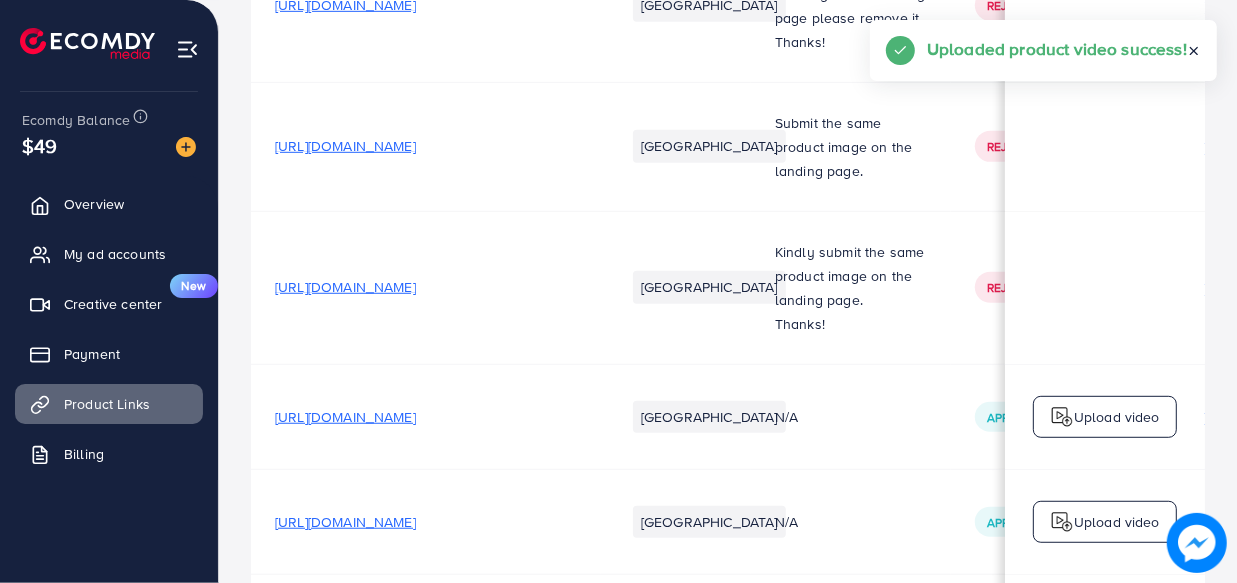 scroll, scrollTop: 0, scrollLeft: 0, axis: both 